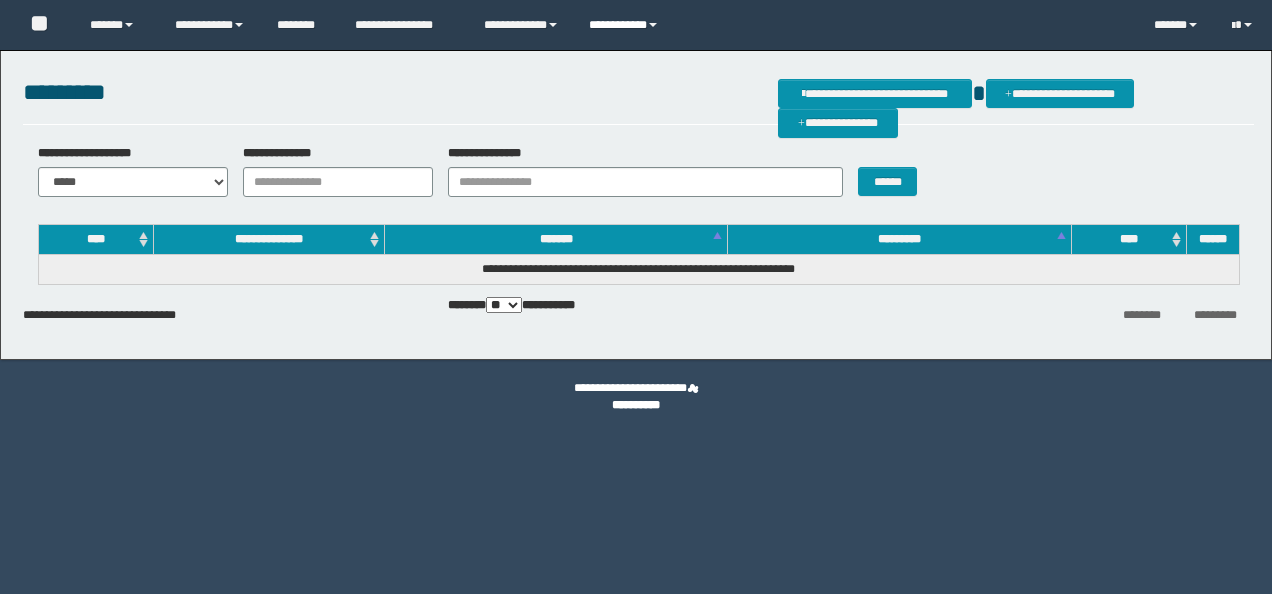 scroll, scrollTop: 0, scrollLeft: 0, axis: both 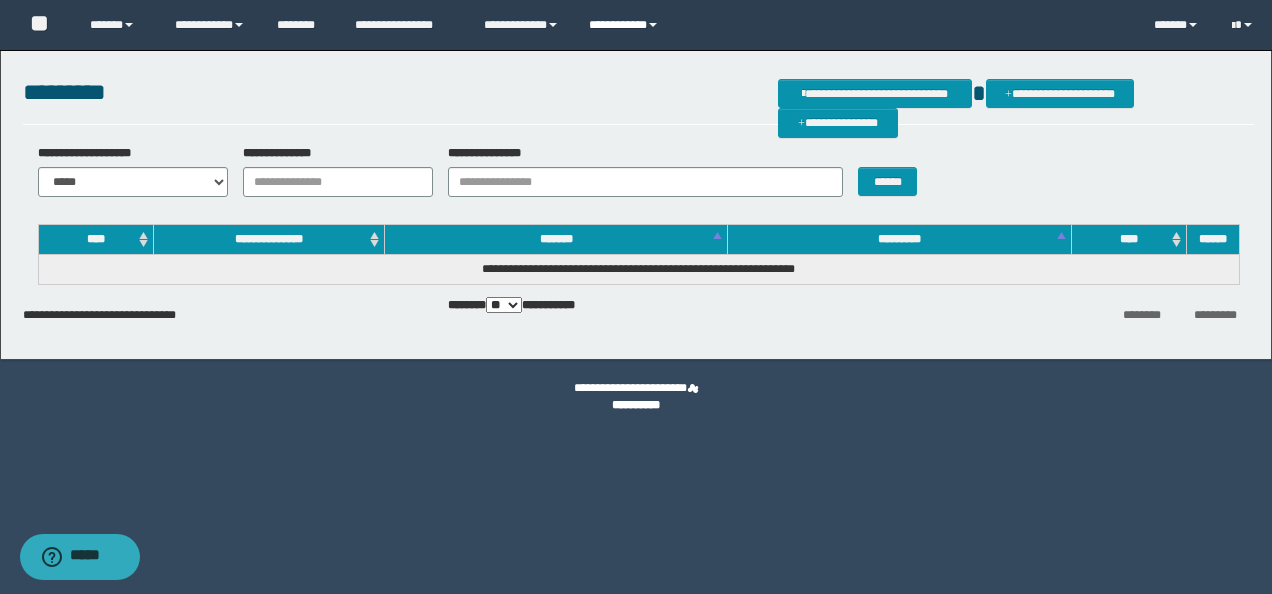 drag, startPoint x: 0, startPoint y: 0, endPoint x: 627, endPoint y: 27, distance: 627.58105 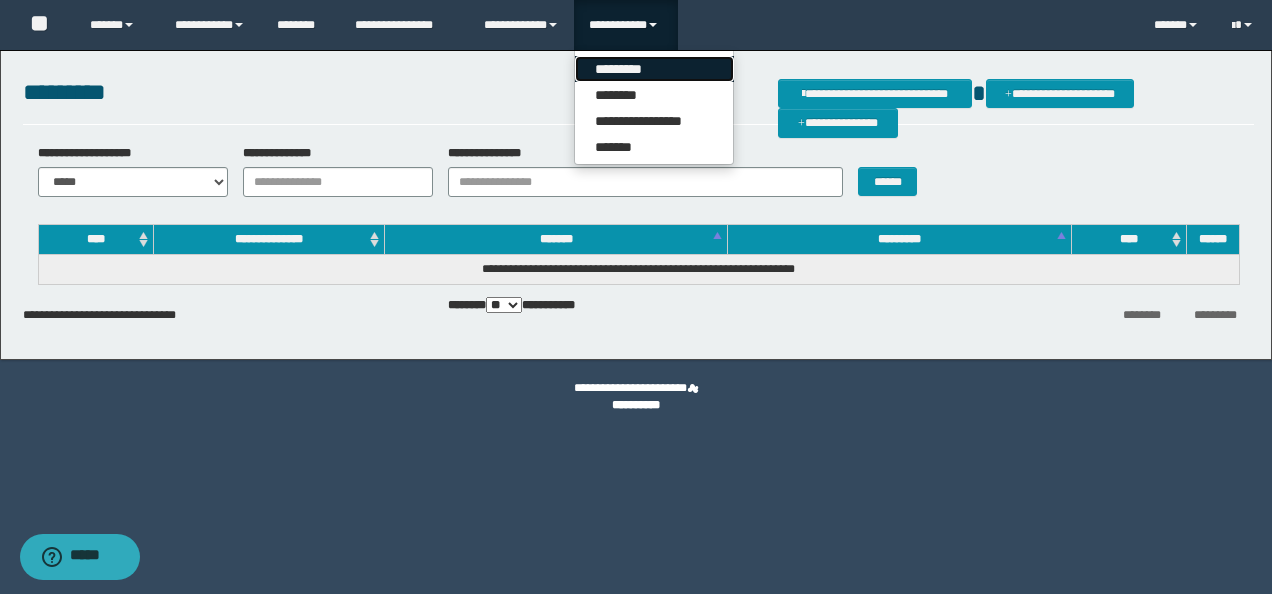 click on "*********" at bounding box center [654, 69] 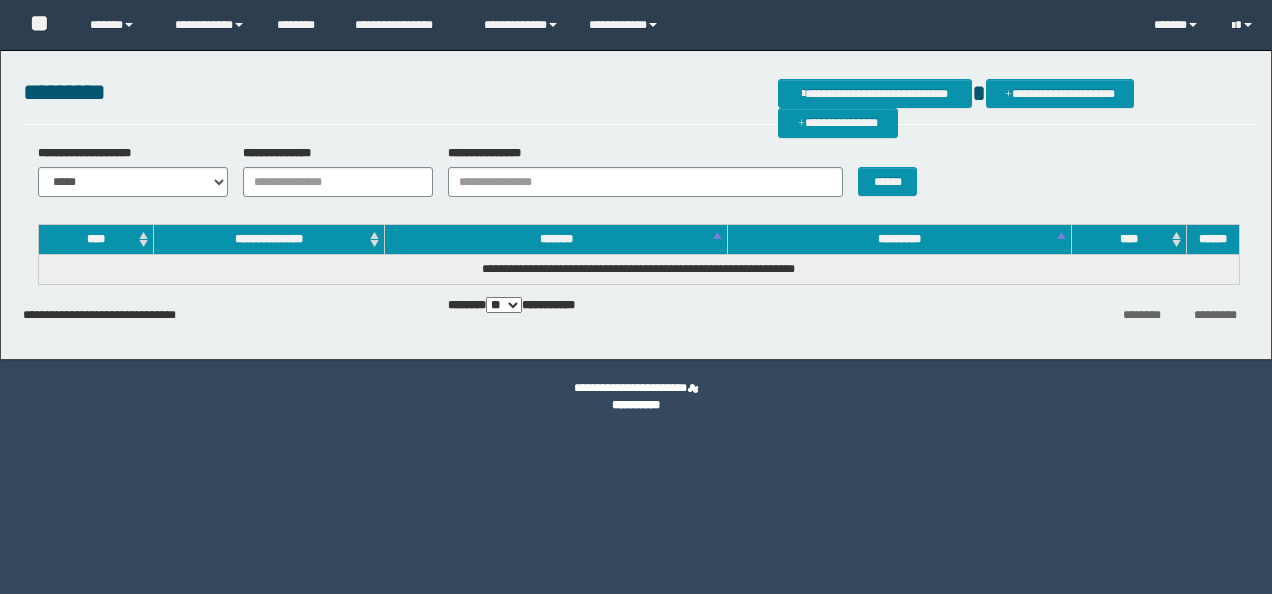 scroll, scrollTop: 0, scrollLeft: 0, axis: both 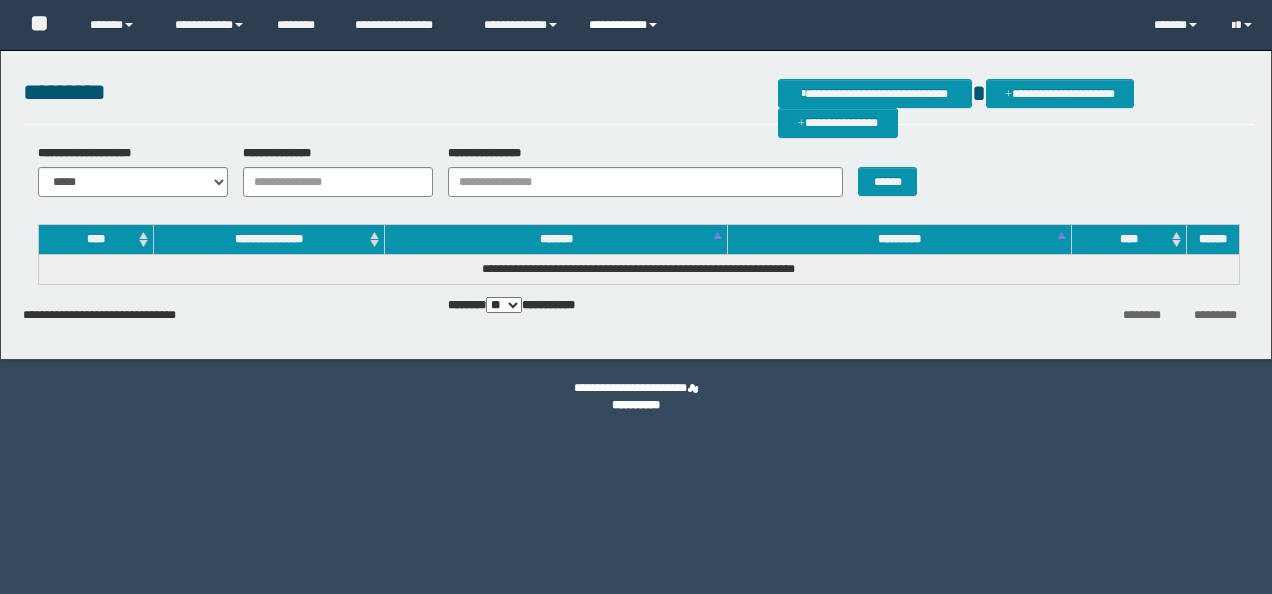 click on "**********" at bounding box center (626, 25) 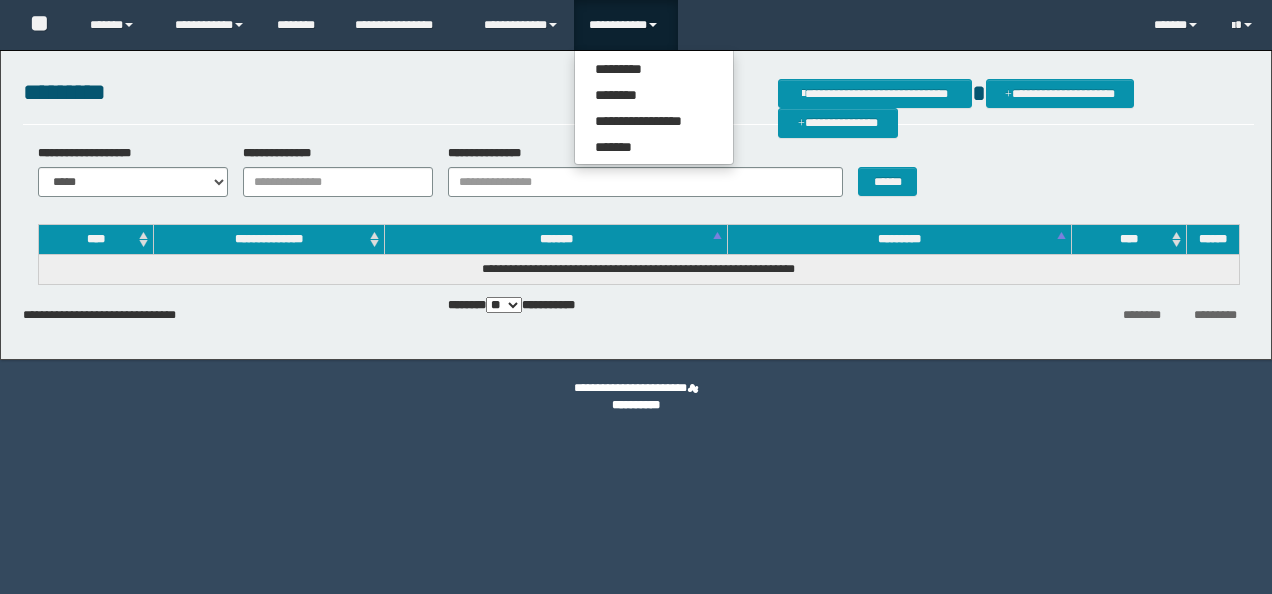 scroll, scrollTop: 0, scrollLeft: 0, axis: both 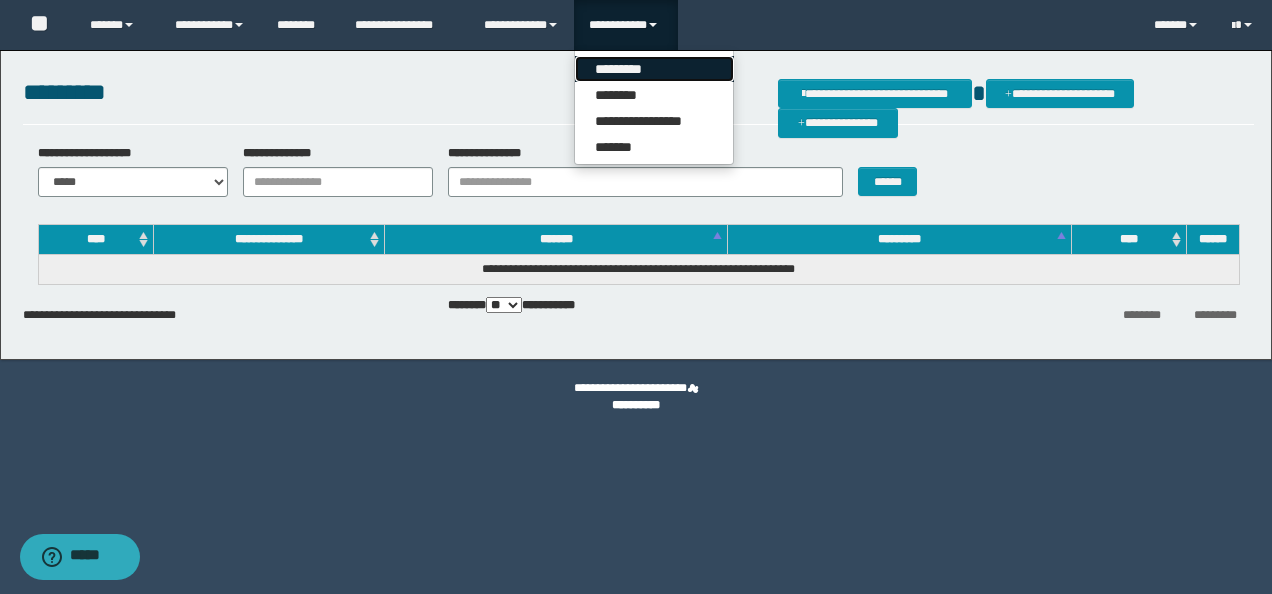 click on "*********" at bounding box center (654, 69) 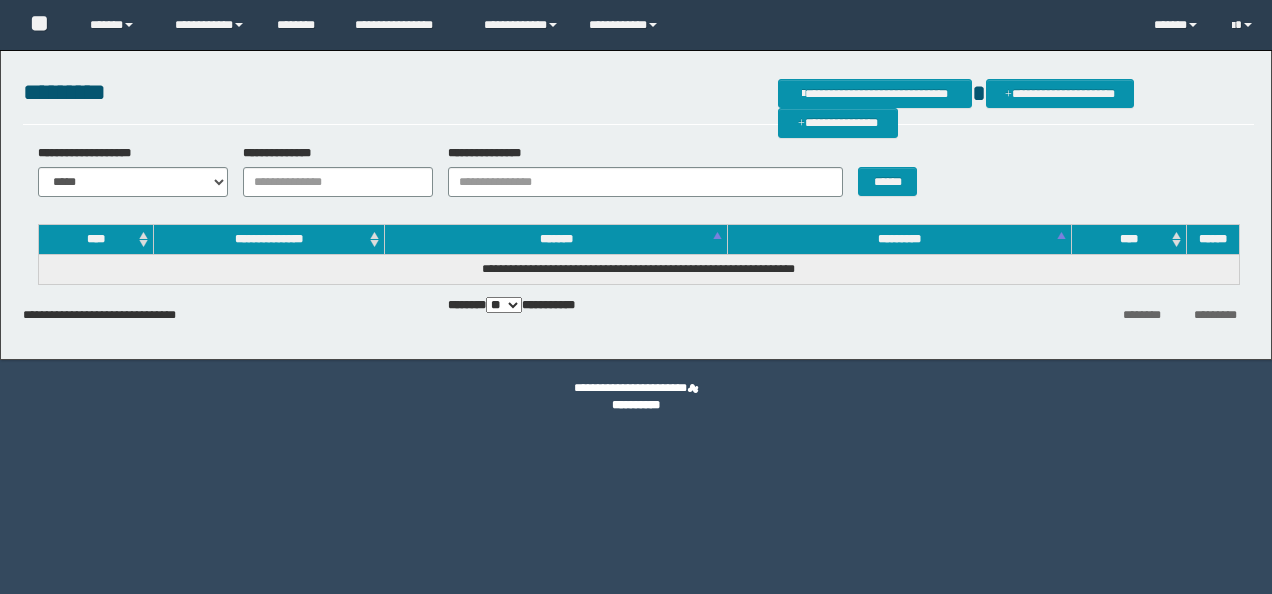 scroll, scrollTop: 0, scrollLeft: 0, axis: both 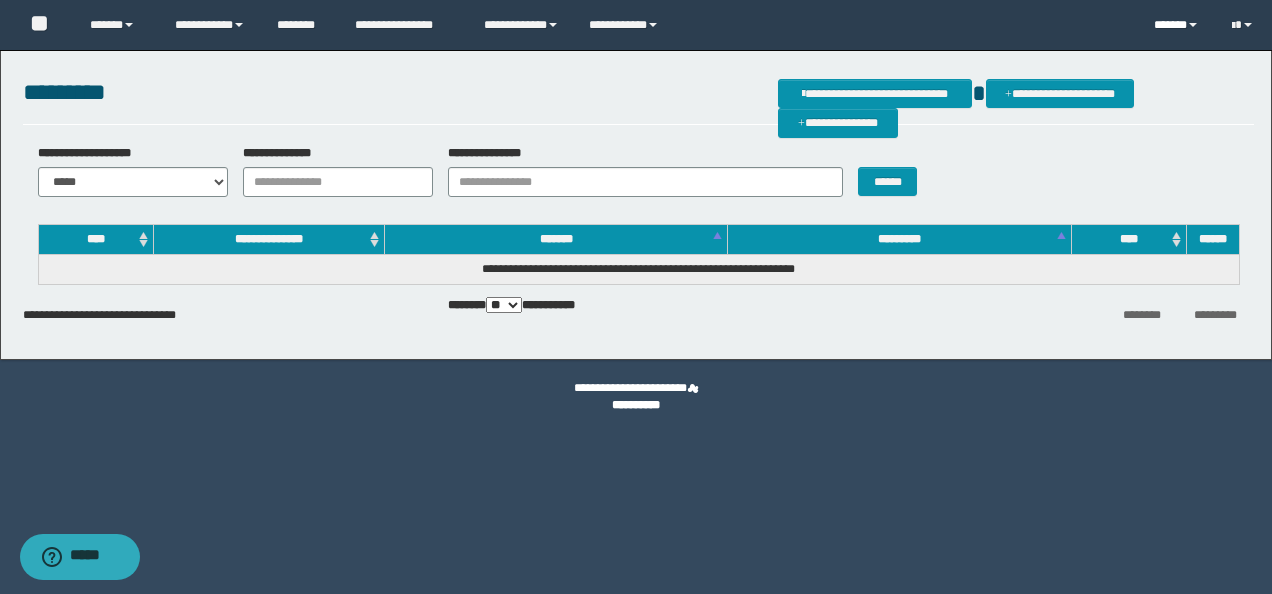 click on "******" at bounding box center [1177, 25] 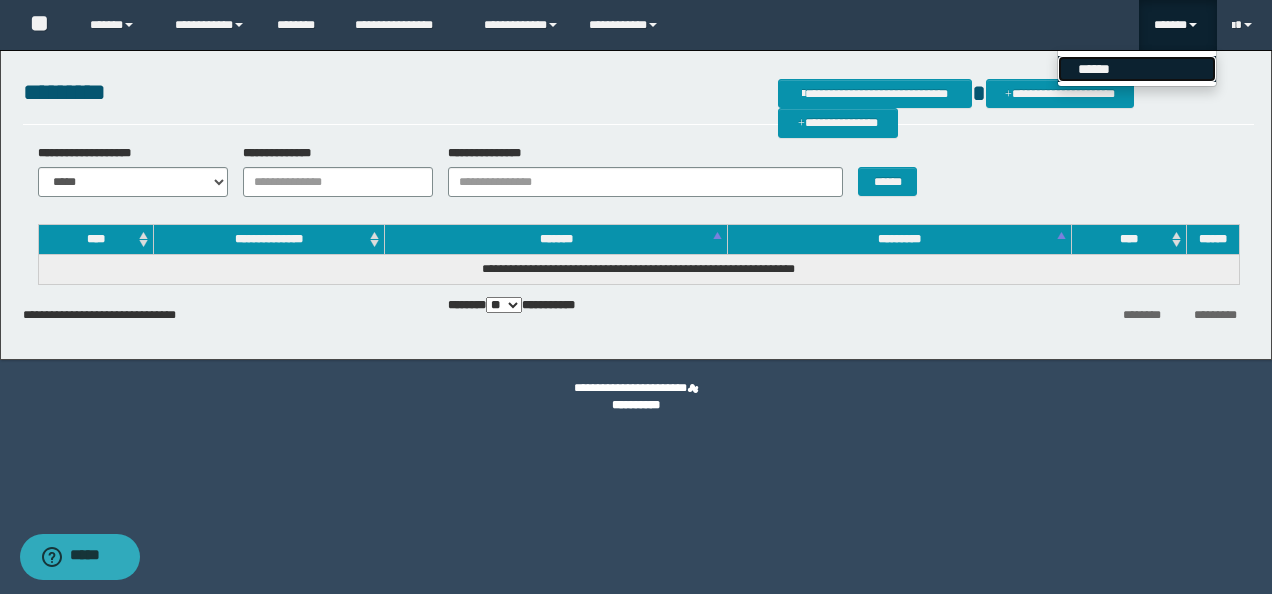 click on "******" at bounding box center [1137, 69] 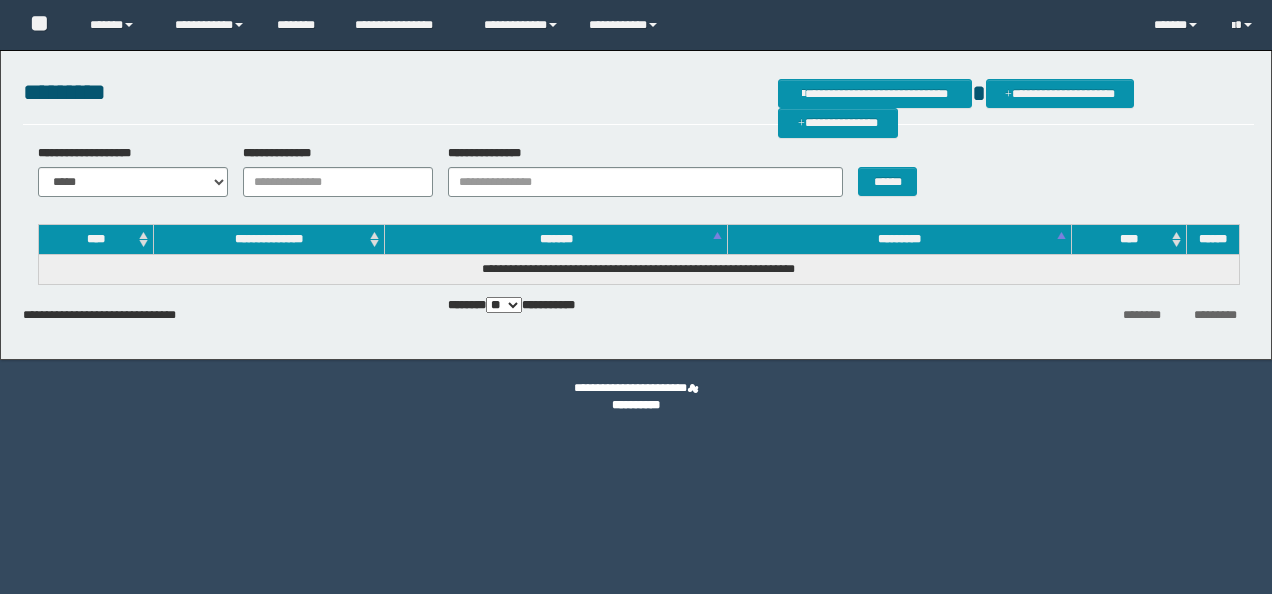 scroll, scrollTop: 0, scrollLeft: 0, axis: both 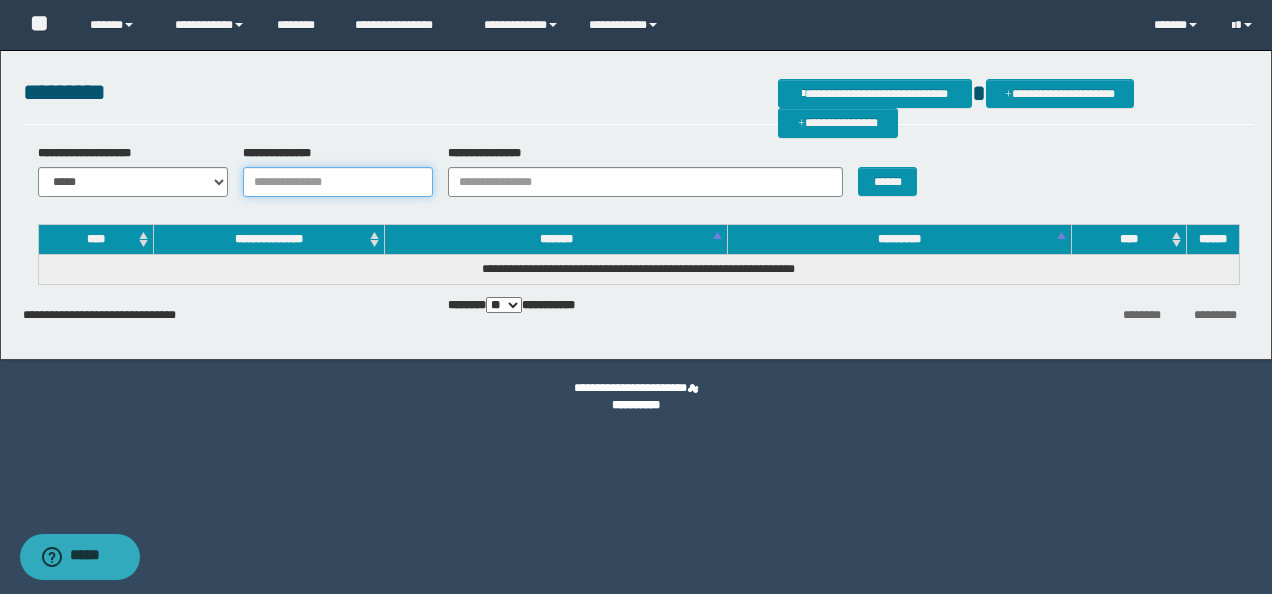 click on "**********" at bounding box center (338, 182) 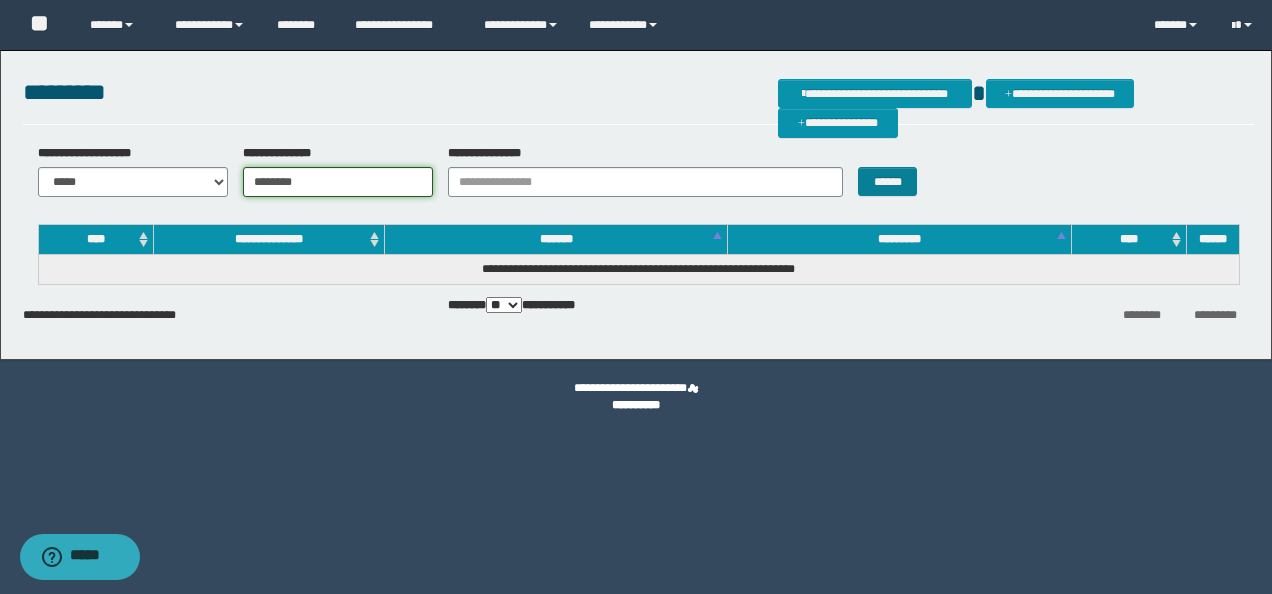 type on "********" 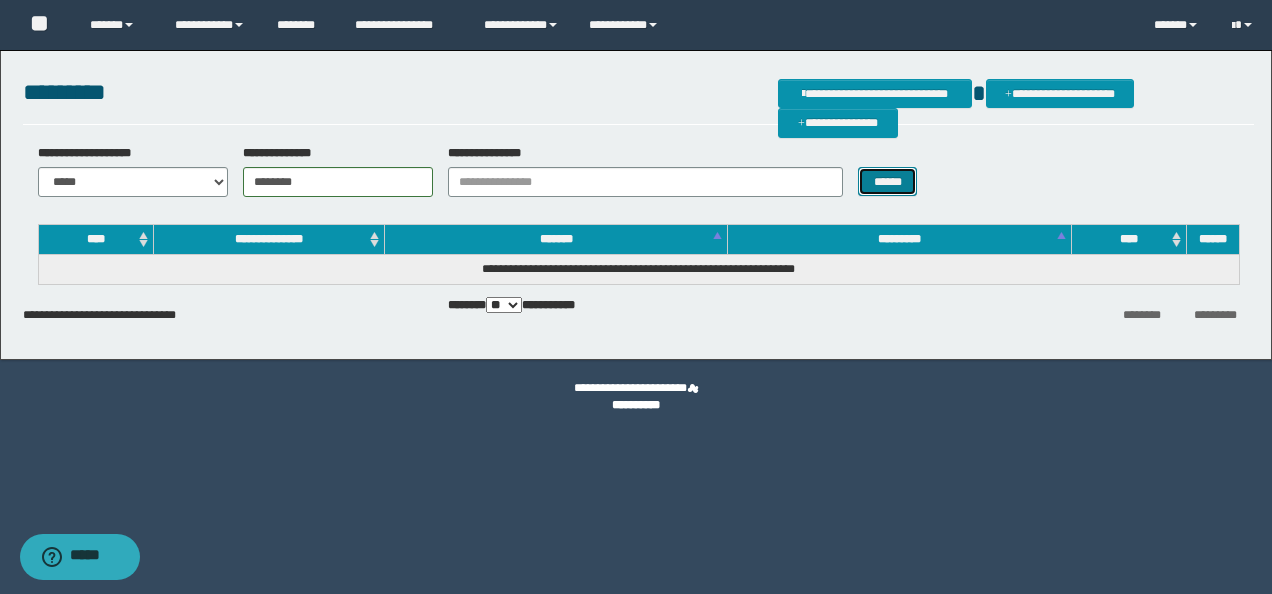 click on "******" at bounding box center (887, 181) 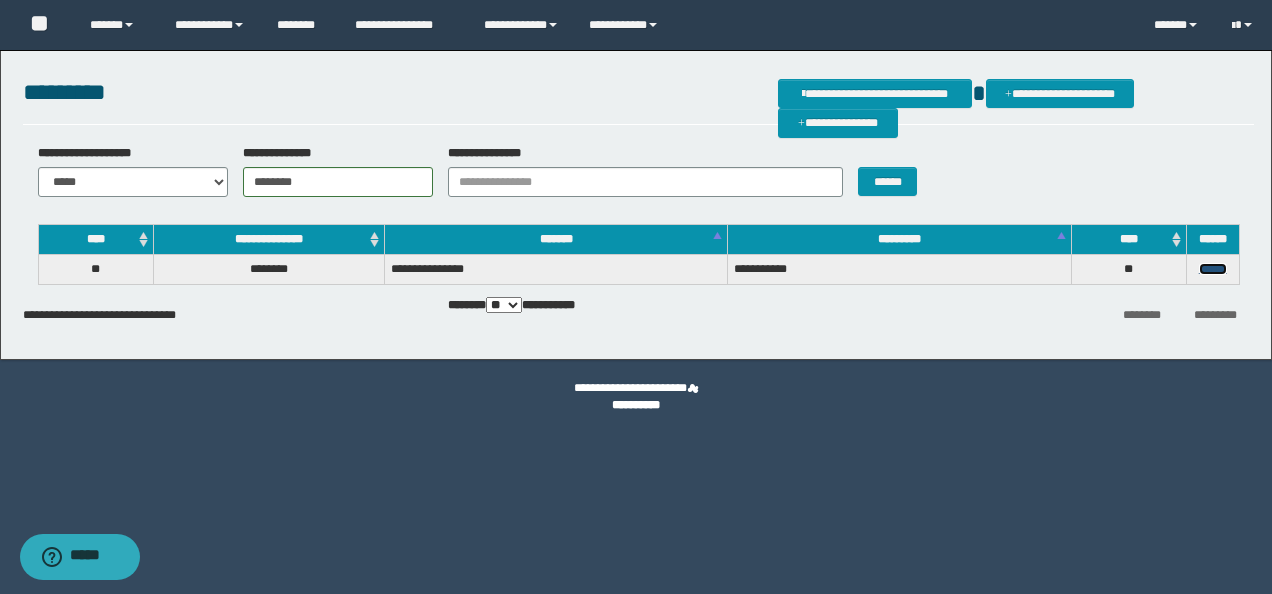 click on "******" at bounding box center (1213, 269) 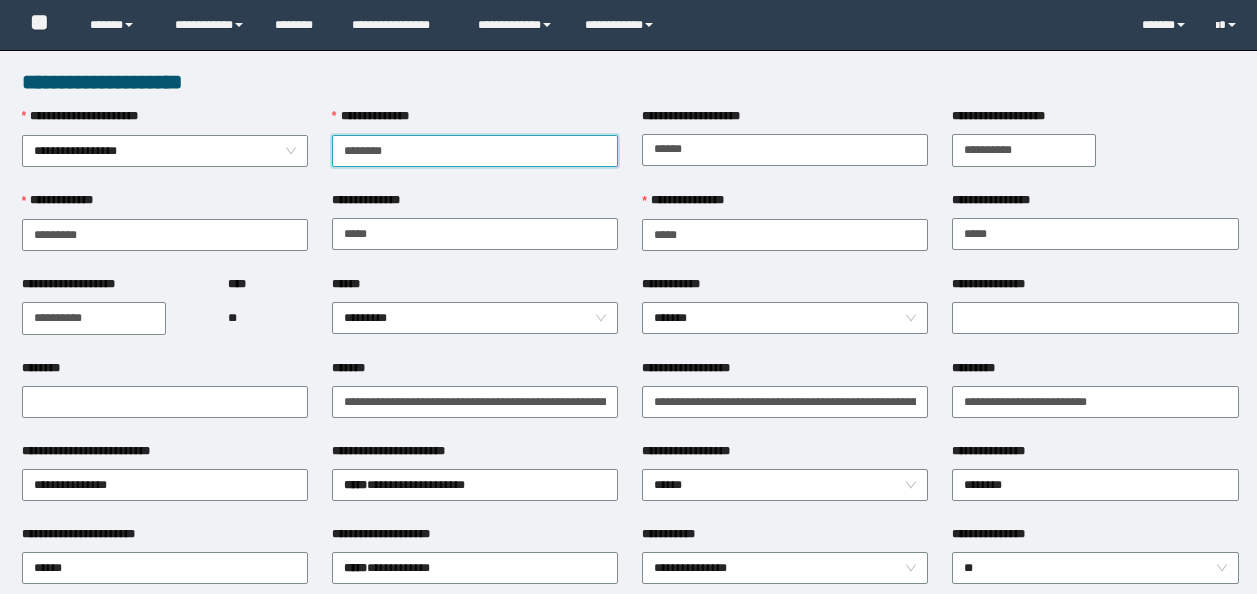 scroll, scrollTop: 0, scrollLeft: 0, axis: both 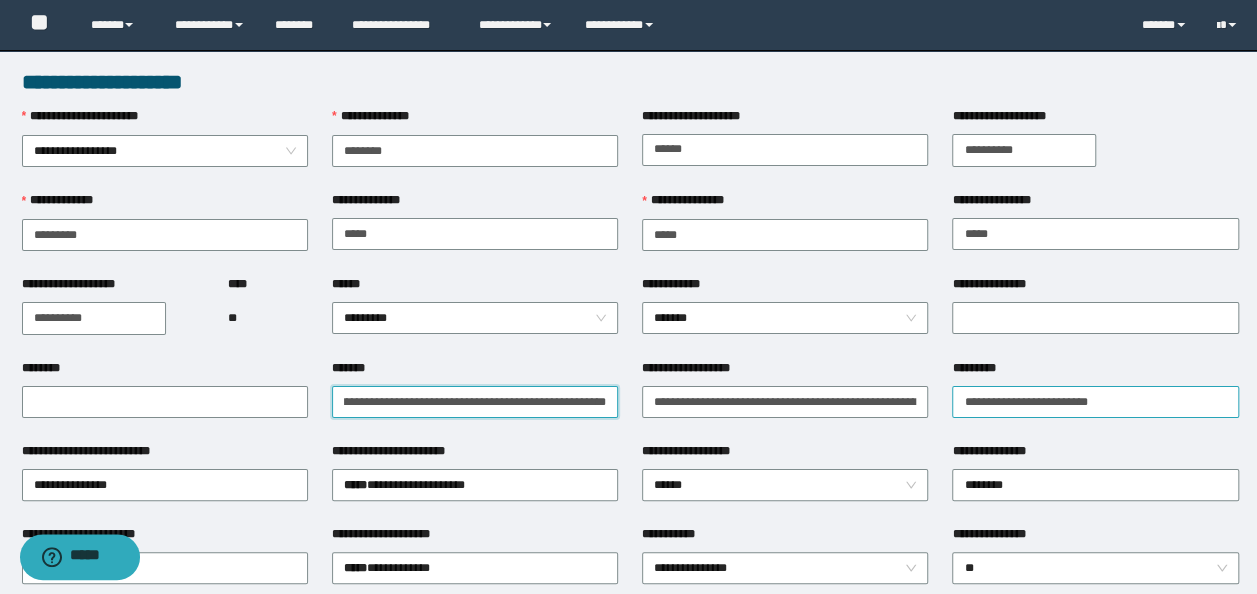 drag, startPoint x: 333, startPoint y: 404, endPoint x: 987, endPoint y: 393, distance: 654.0925 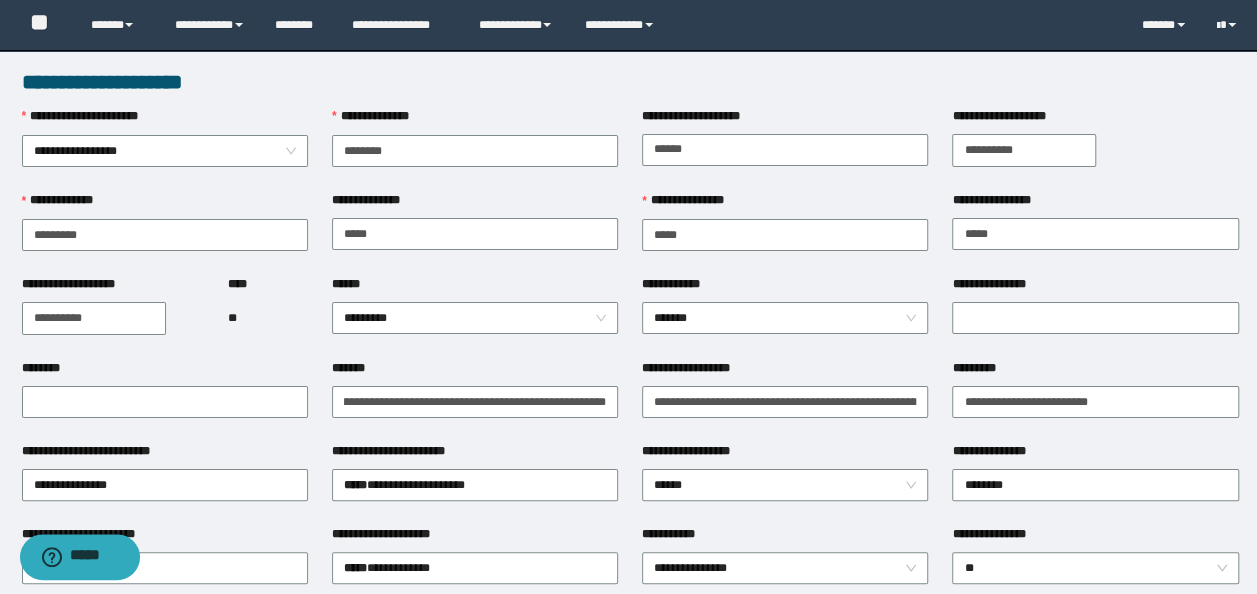 scroll, scrollTop: 0, scrollLeft: 0, axis: both 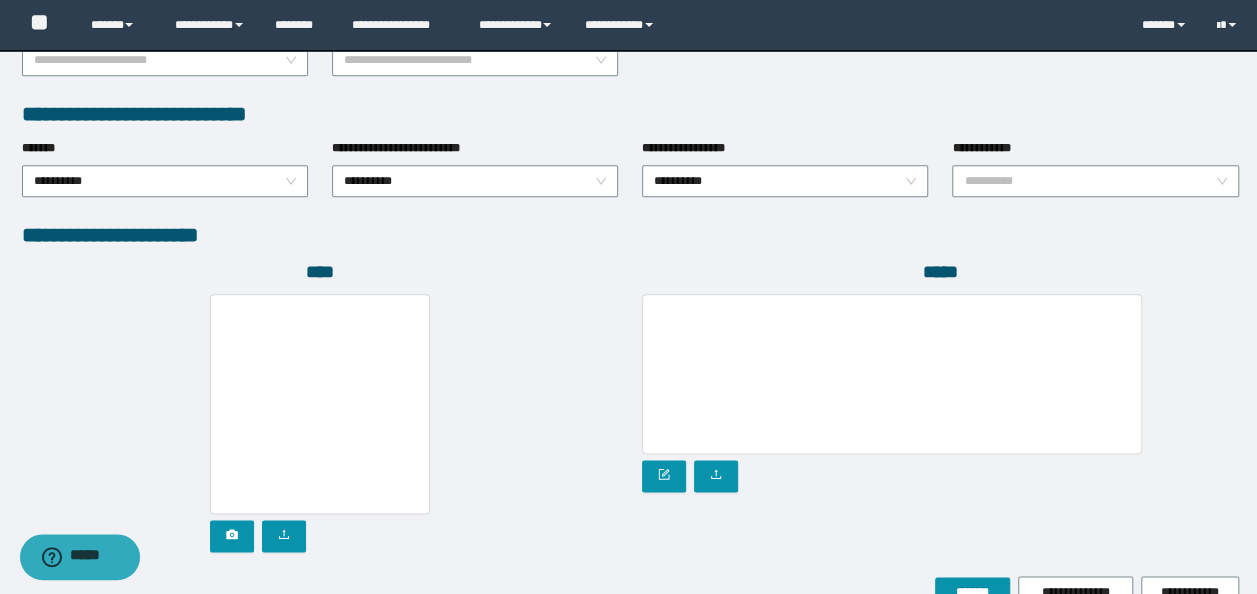 drag, startPoint x: 1011, startPoint y: 179, endPoint x: 1020, endPoint y: 197, distance: 20.12461 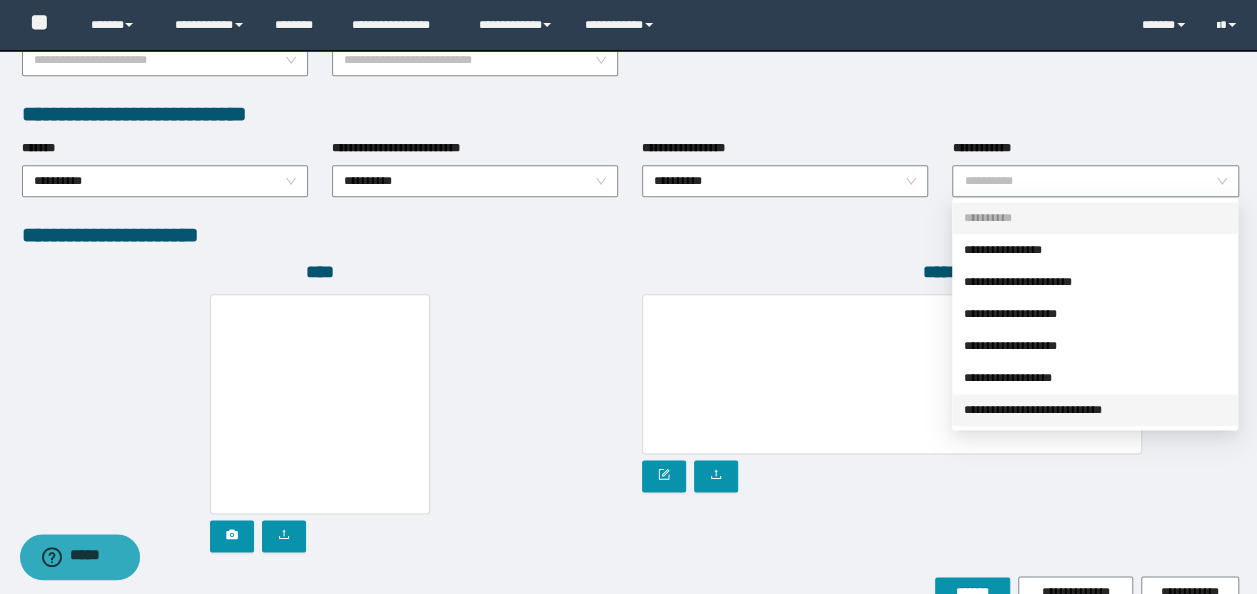 click on "**********" at bounding box center (1095, 410) 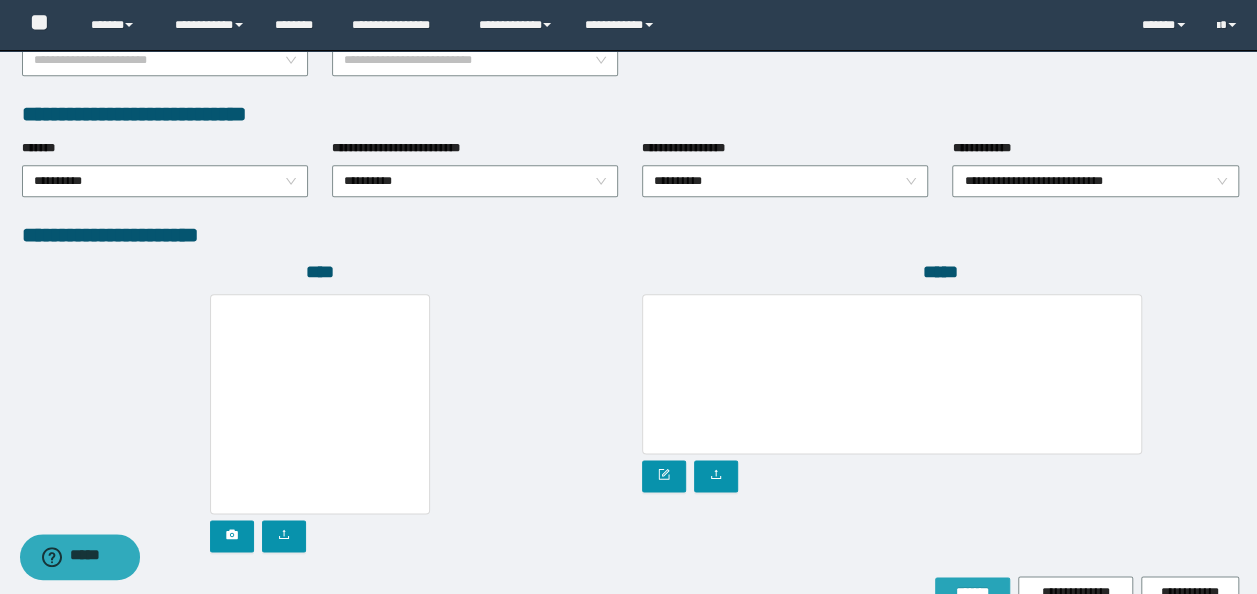 click on "*******" at bounding box center [972, 592] 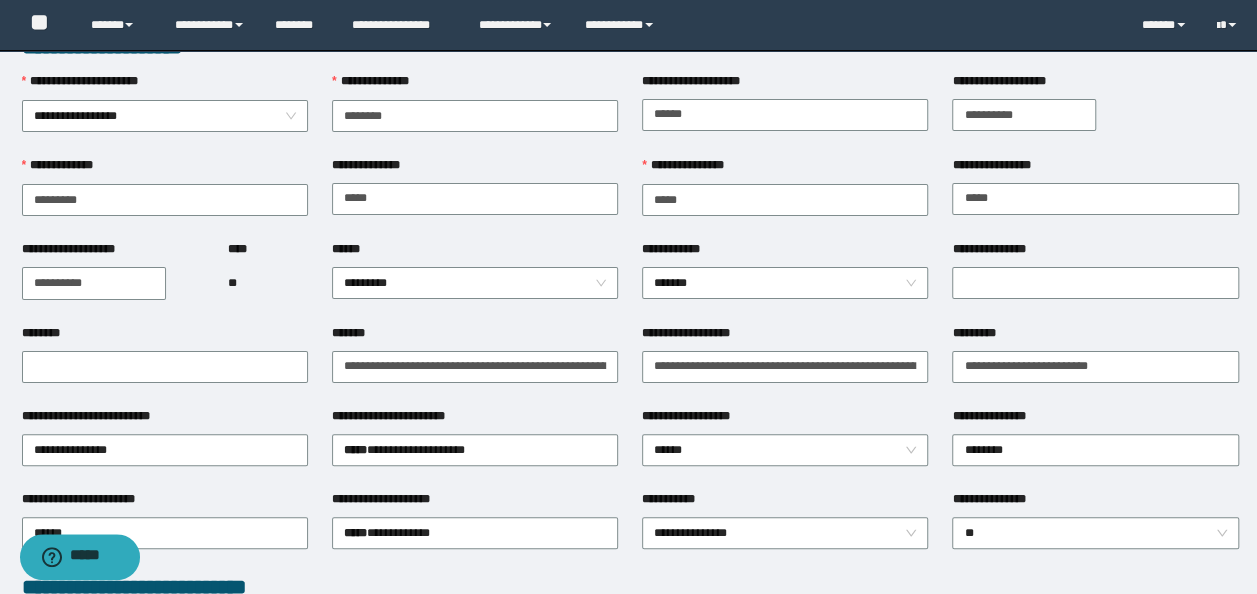 scroll, scrollTop: 0, scrollLeft: 0, axis: both 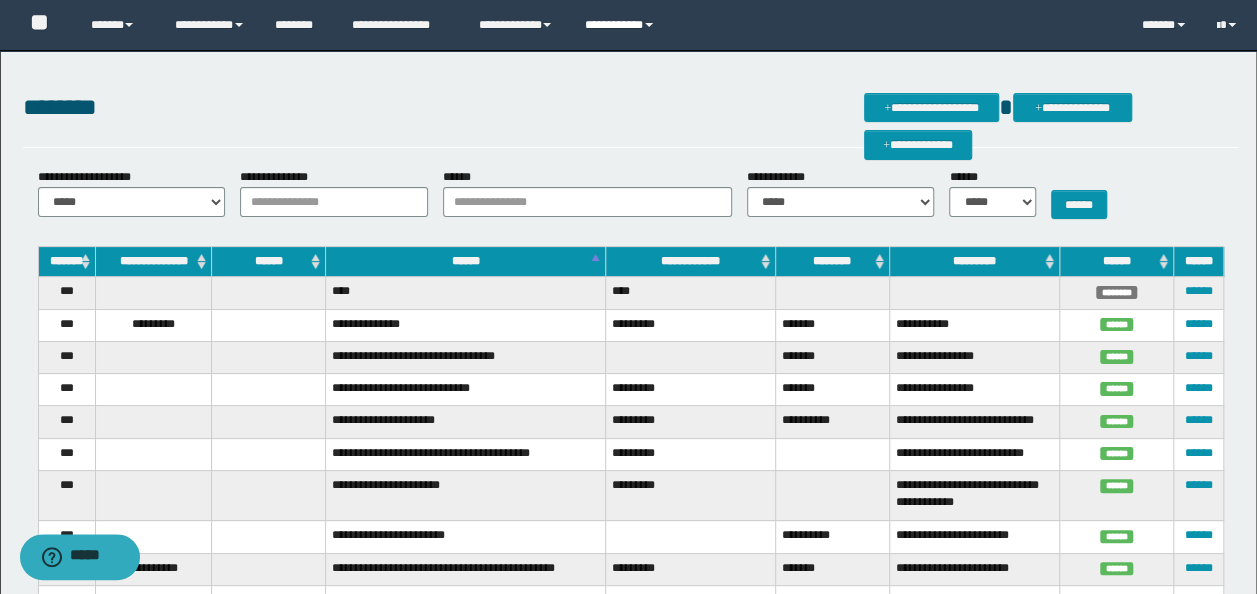 click on "**********" at bounding box center (622, 25) 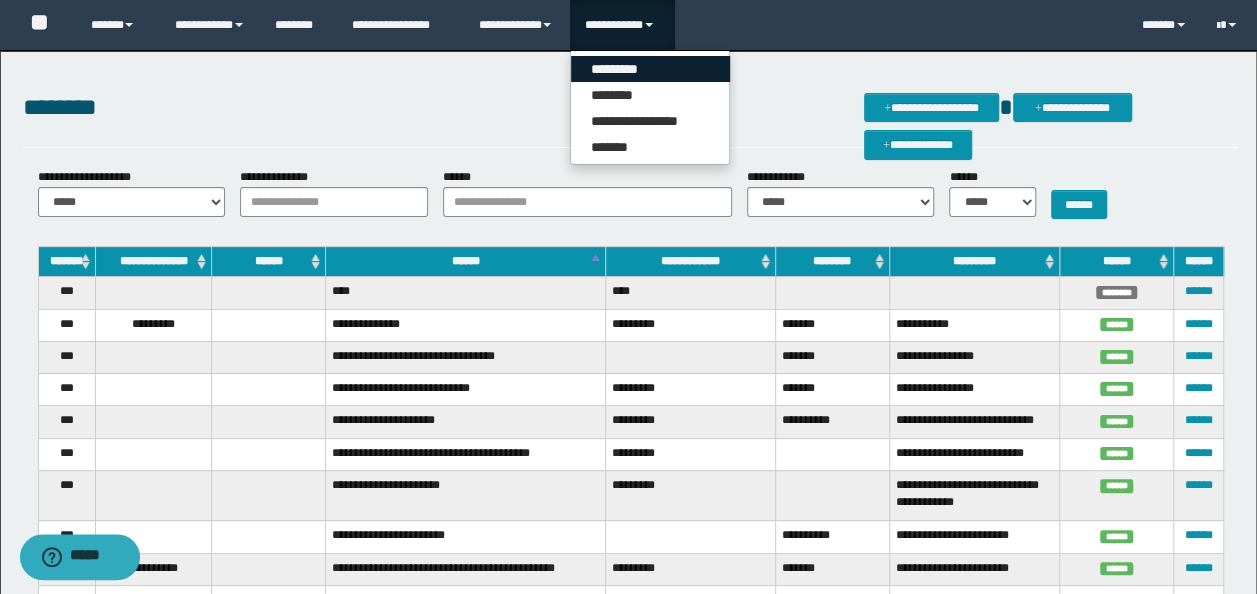 click on "*********" at bounding box center [650, 69] 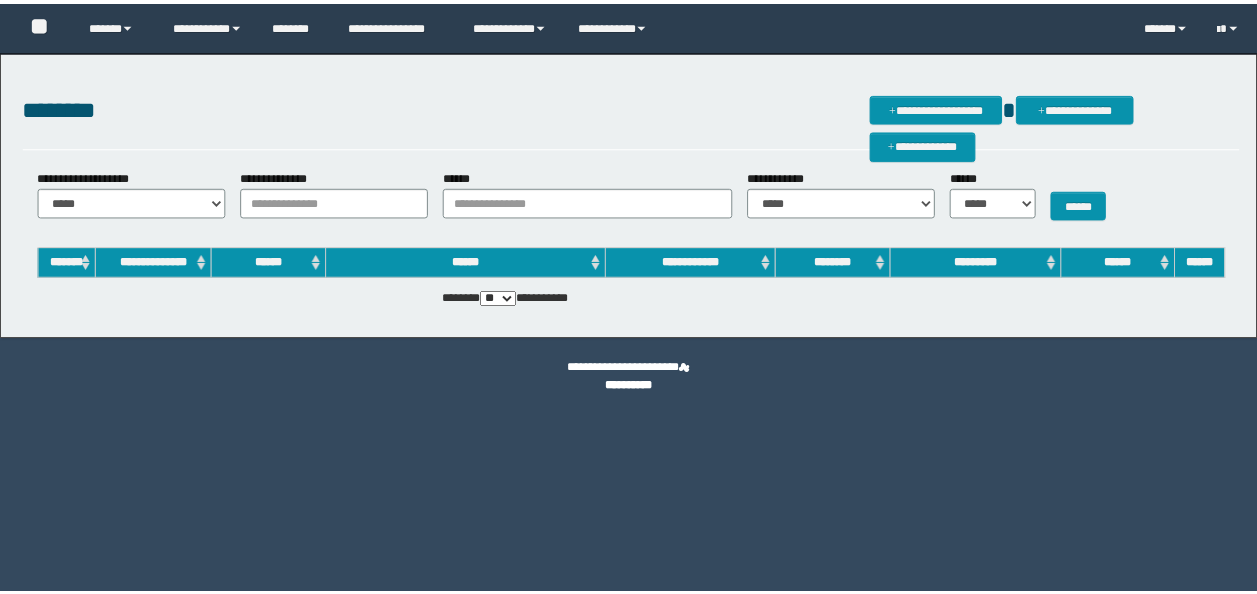 scroll, scrollTop: 0, scrollLeft: 0, axis: both 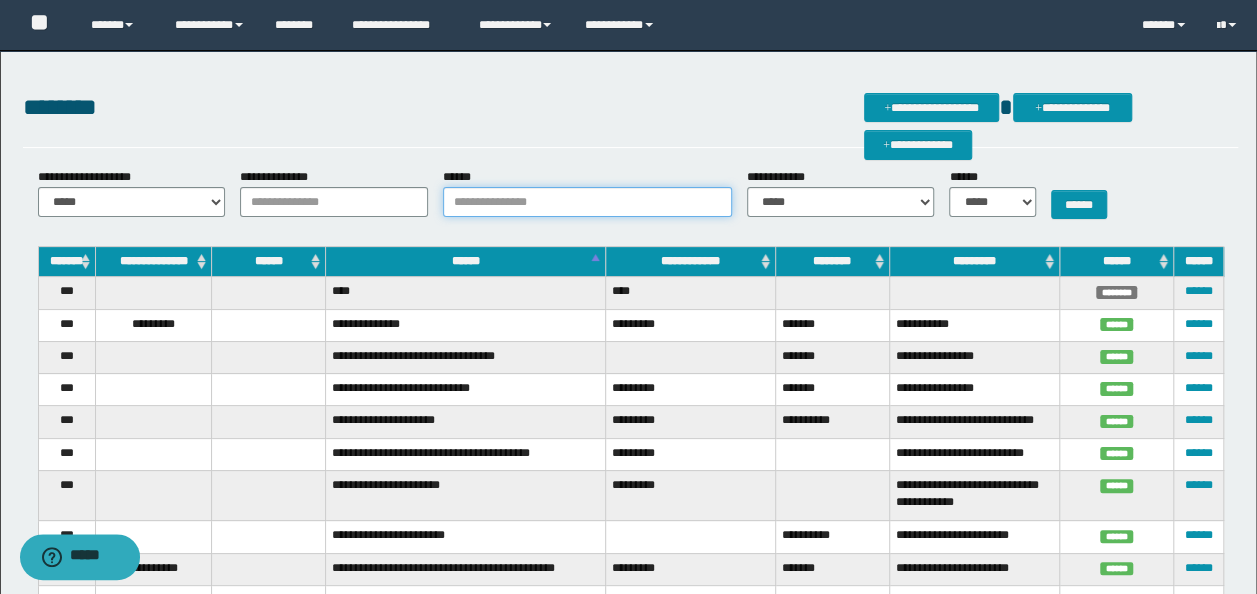 click on "******" at bounding box center [587, 202] 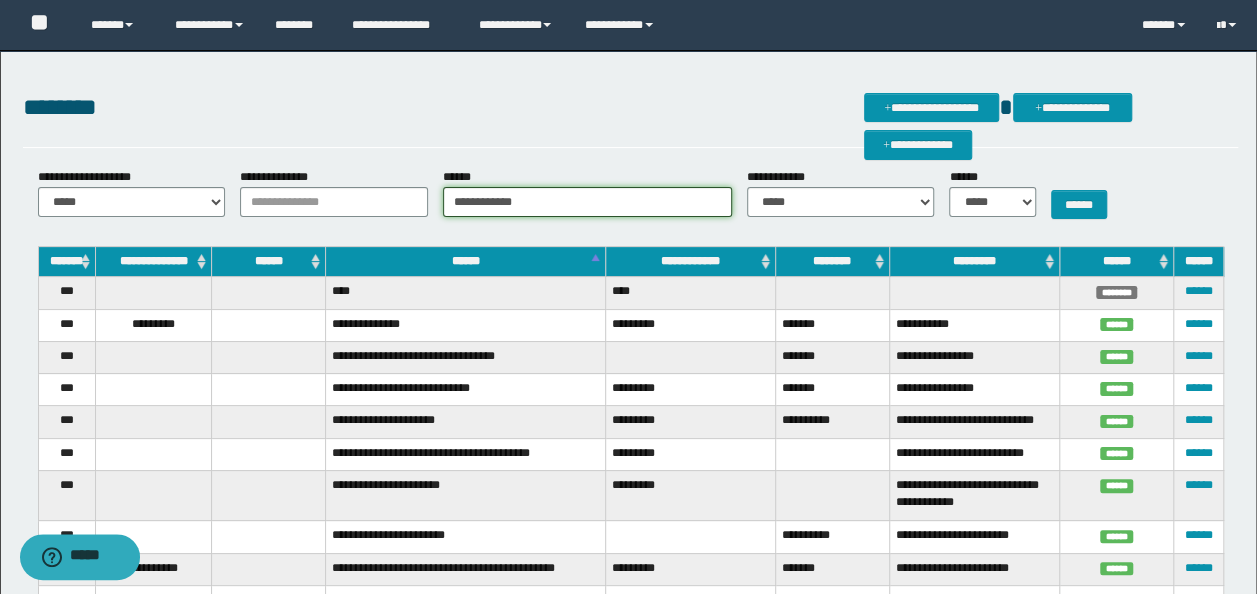 type on "**********" 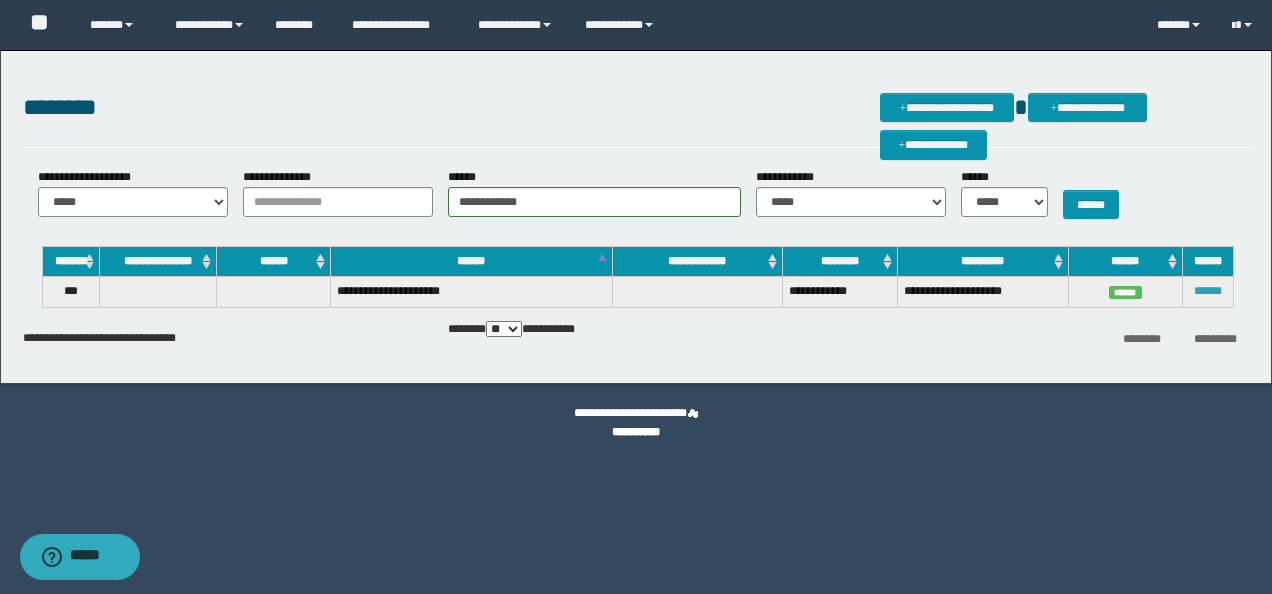 click on "******" at bounding box center [1208, 291] 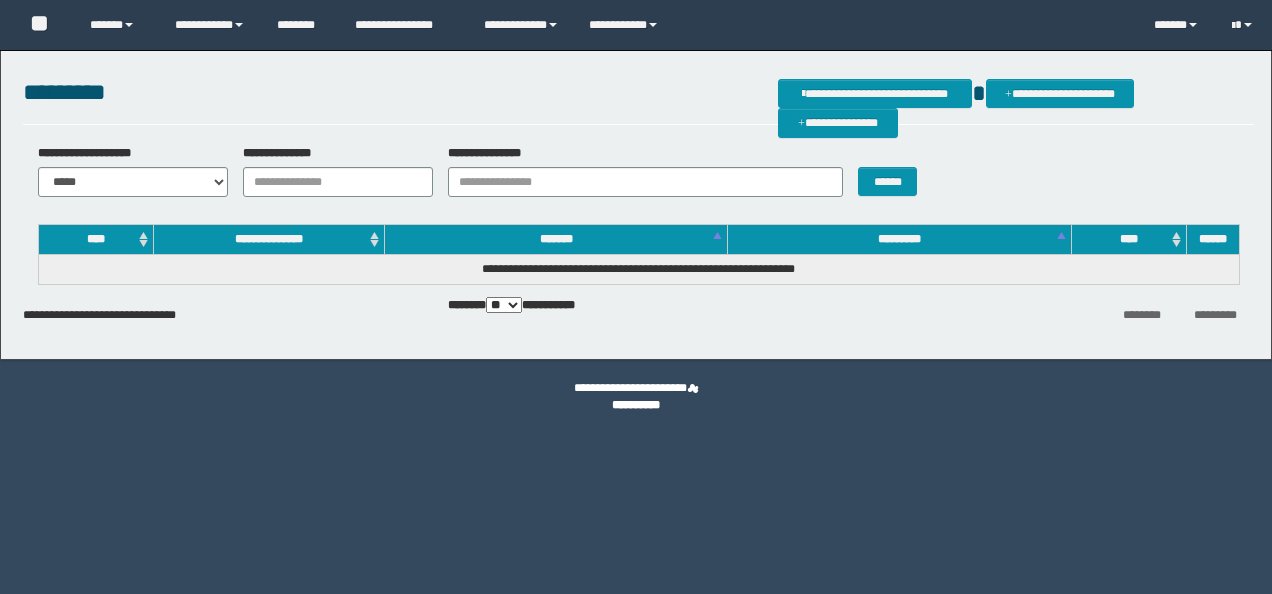 scroll, scrollTop: 0, scrollLeft: 0, axis: both 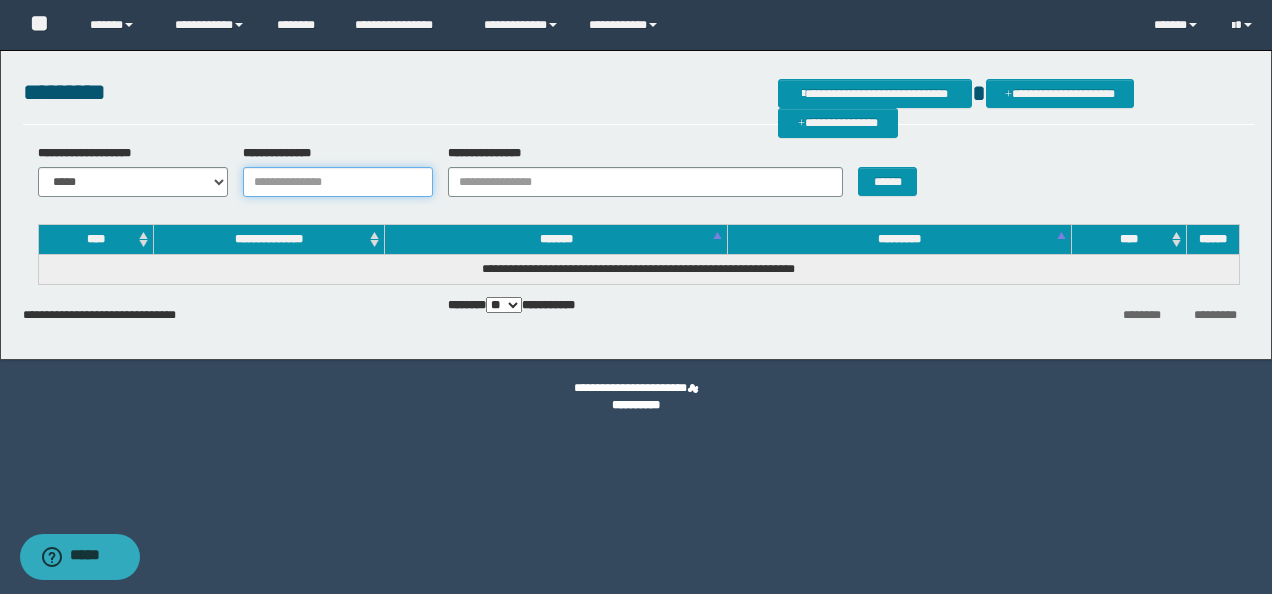 click on "**********" at bounding box center [338, 182] 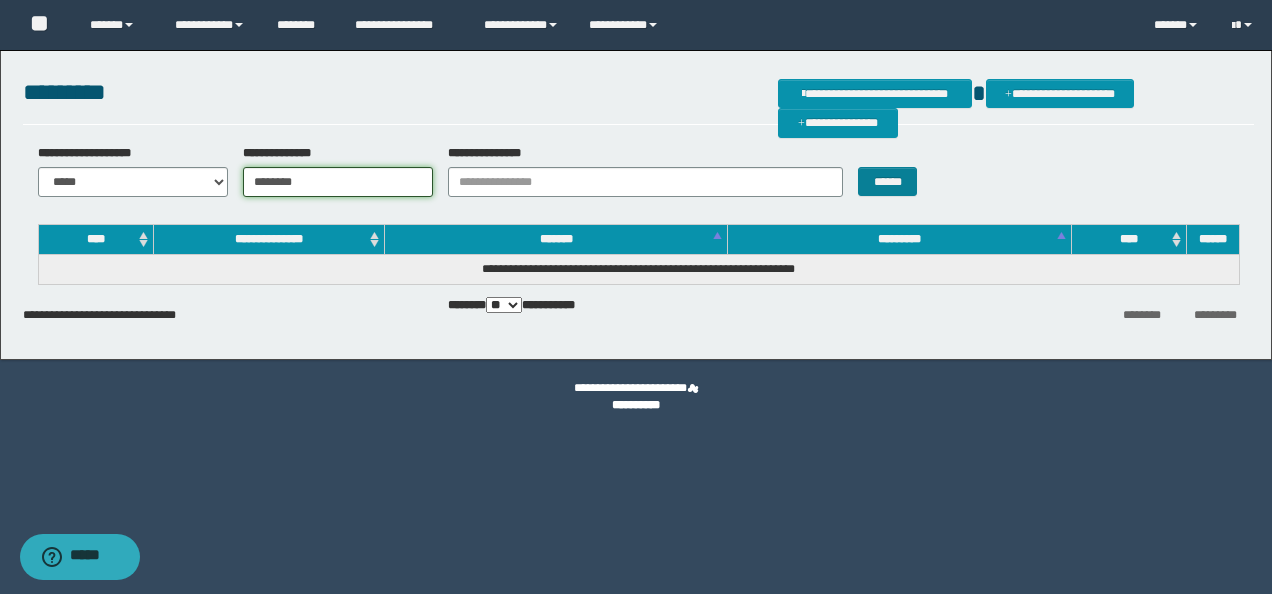 type on "********" 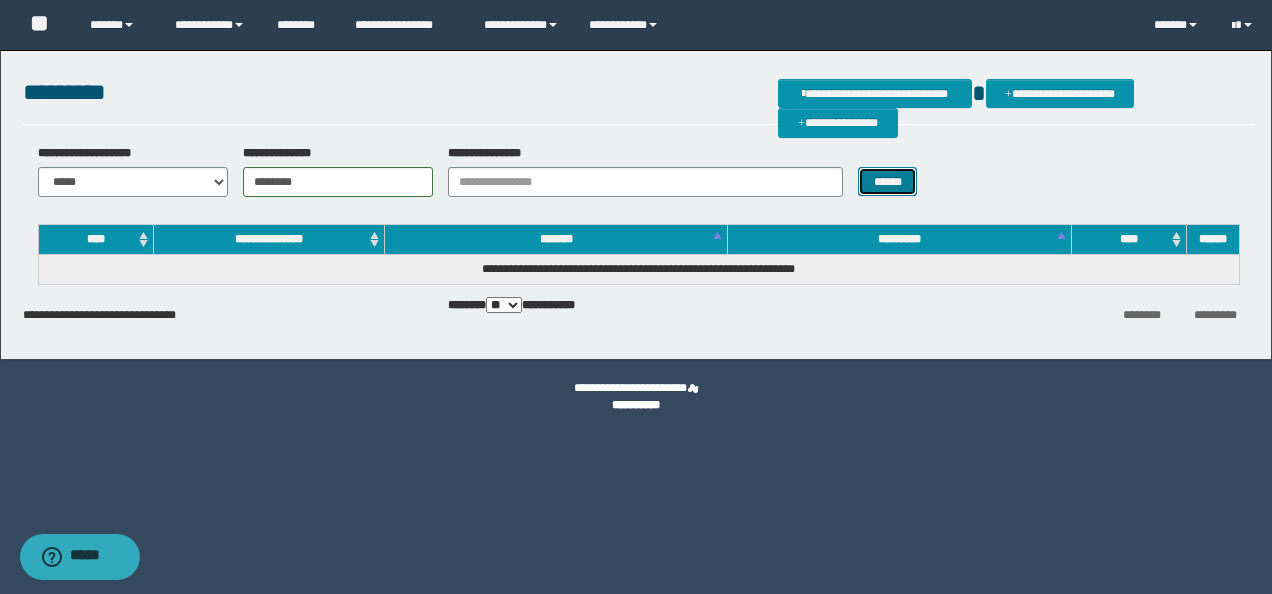 click on "******" at bounding box center [887, 181] 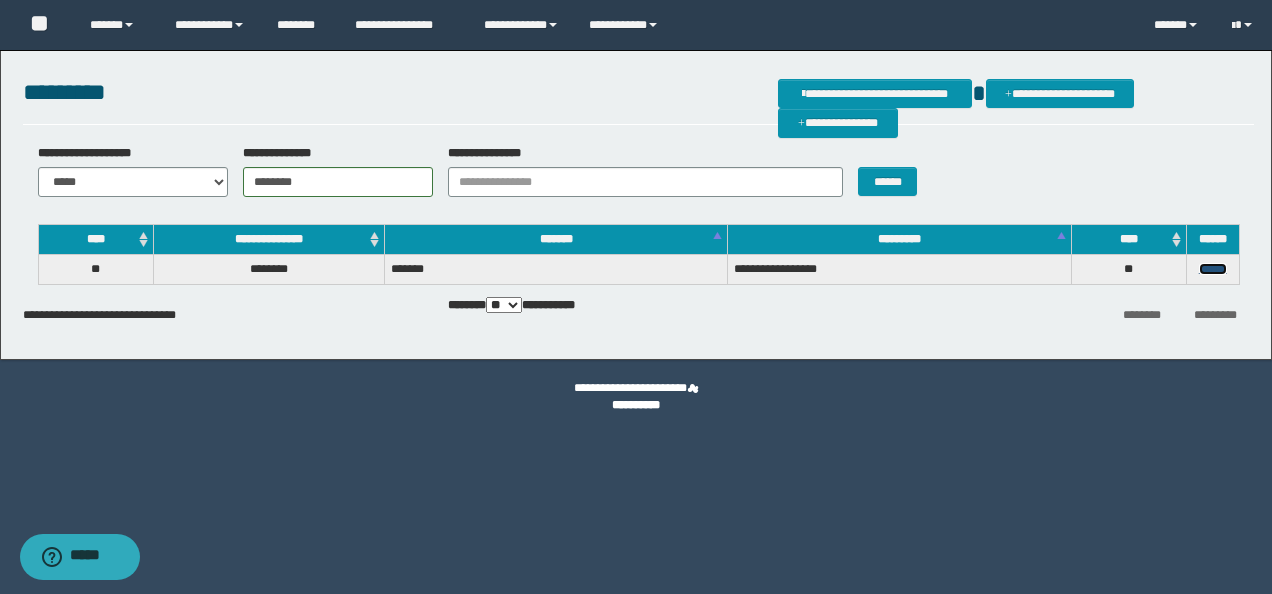 click on "******" at bounding box center (1213, 269) 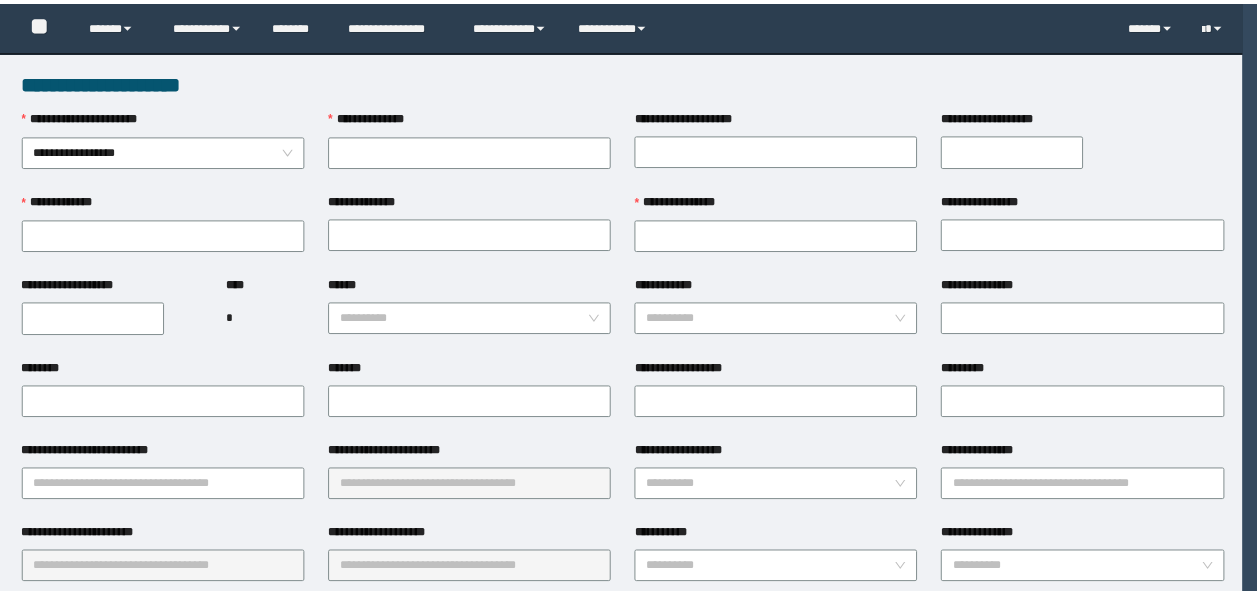 scroll, scrollTop: 0, scrollLeft: 0, axis: both 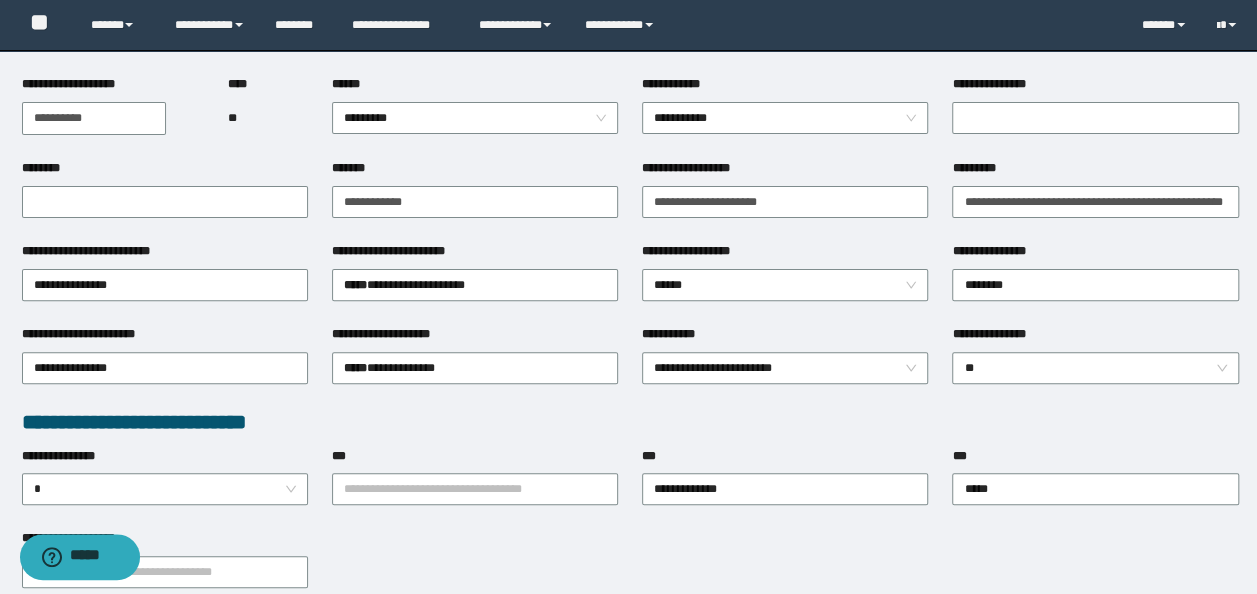 type on "********" 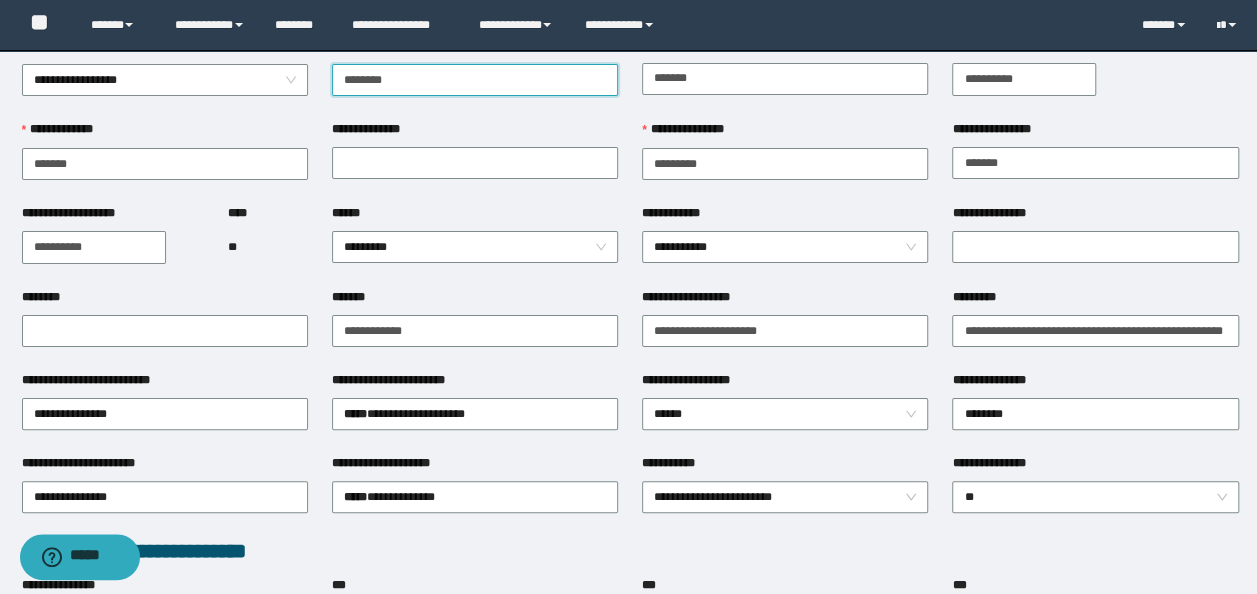 scroll, scrollTop: 0, scrollLeft: 0, axis: both 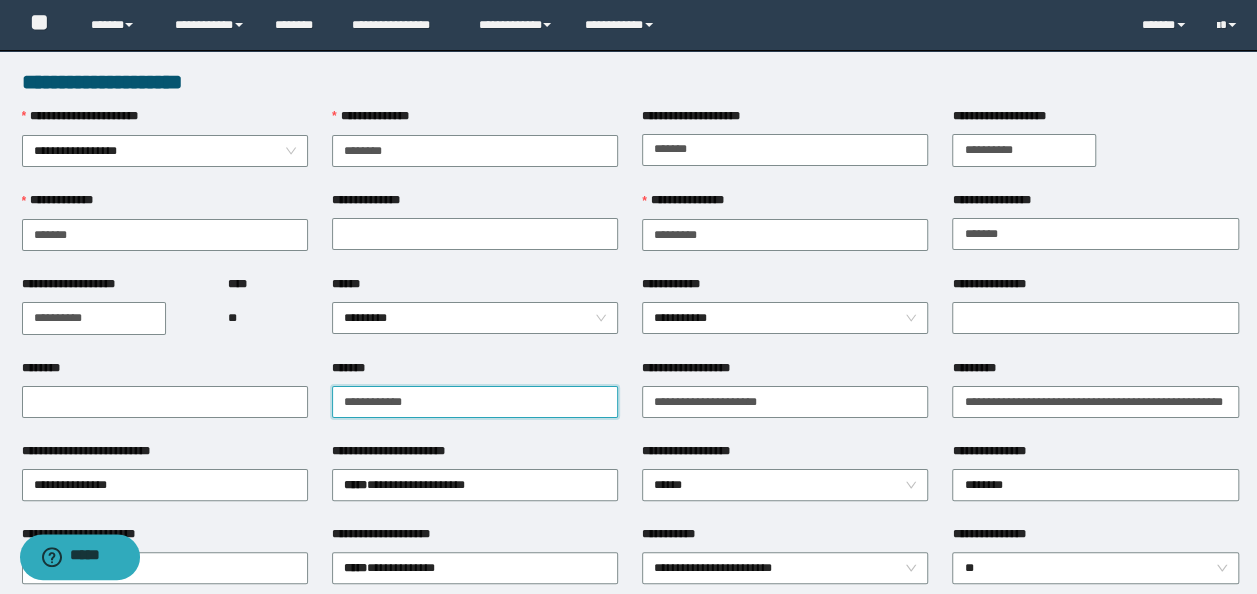 drag, startPoint x: 339, startPoint y: 410, endPoint x: 0, endPoint y: 360, distance: 342.66748 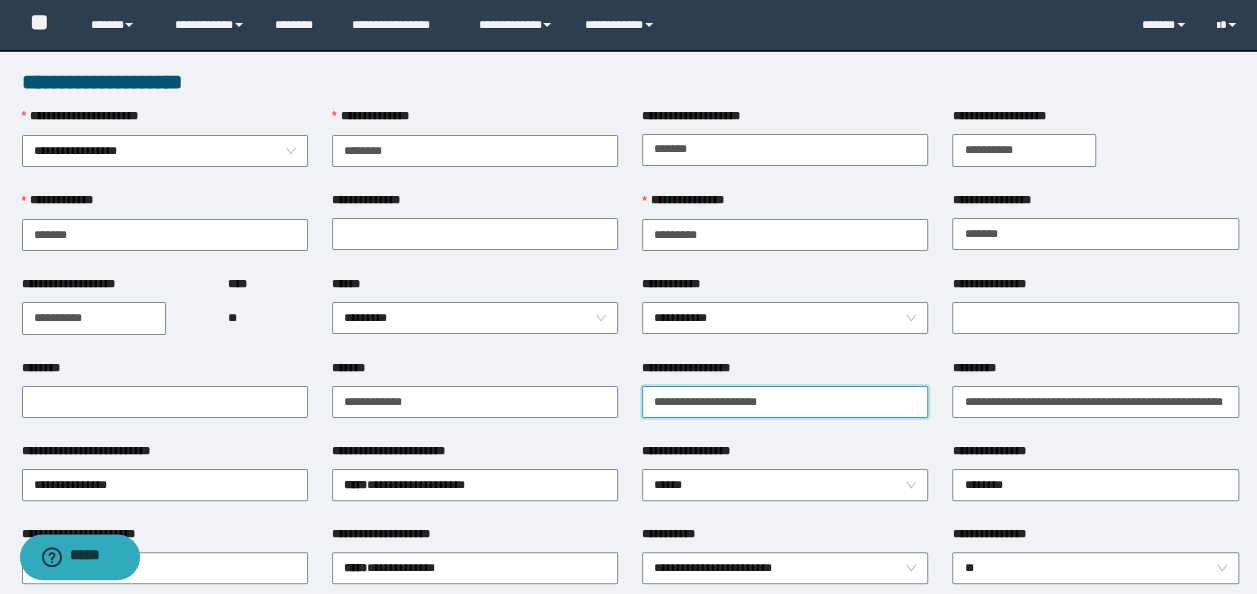 type on "**********" 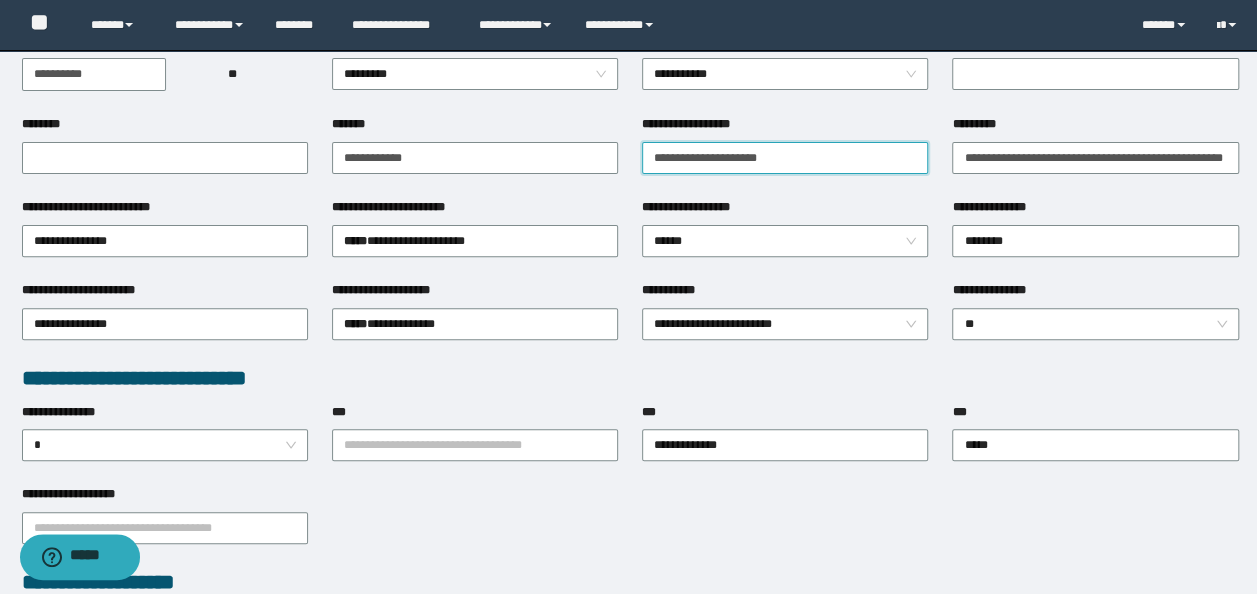 scroll, scrollTop: 400, scrollLeft: 0, axis: vertical 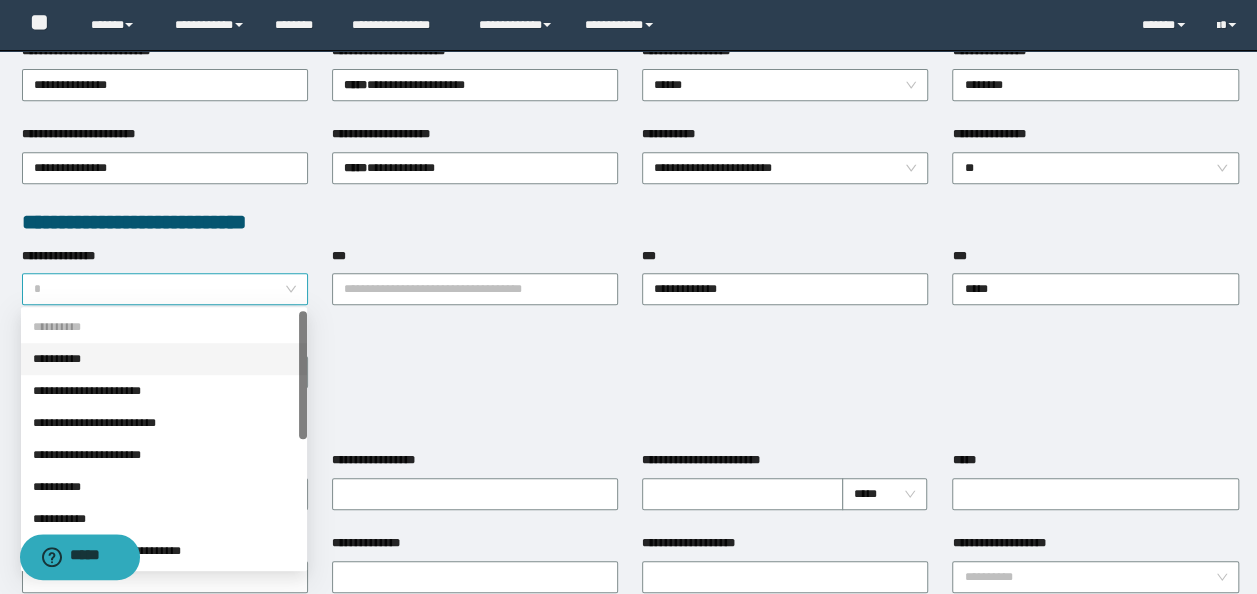 click on "*" at bounding box center [165, 289] 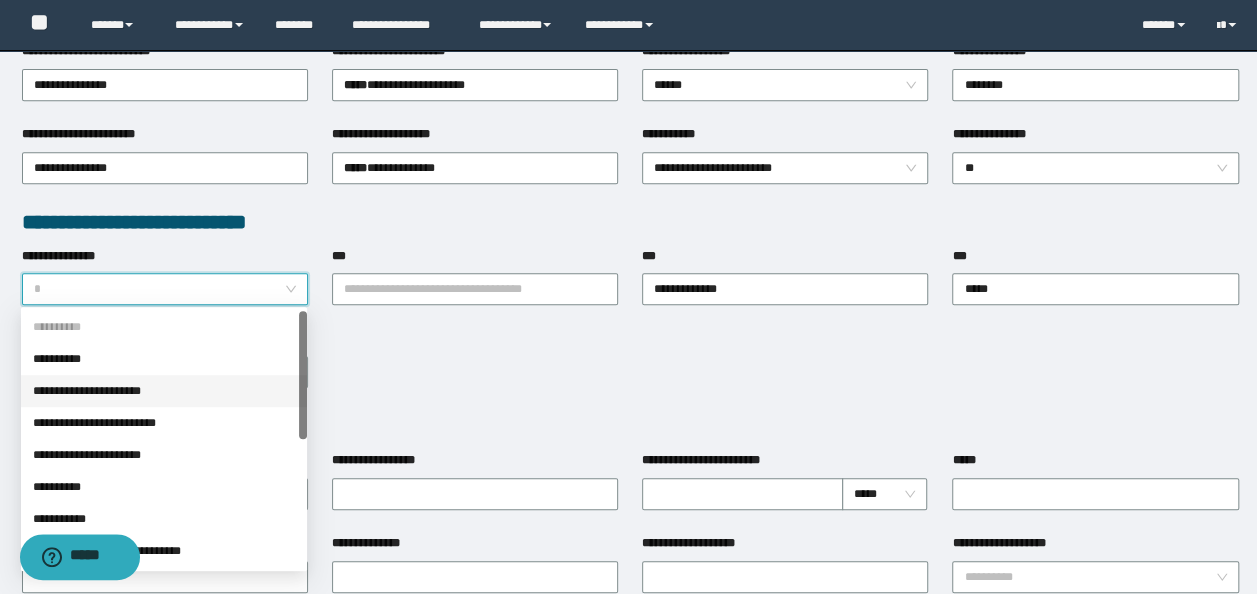 click on "**********" at bounding box center [164, 391] 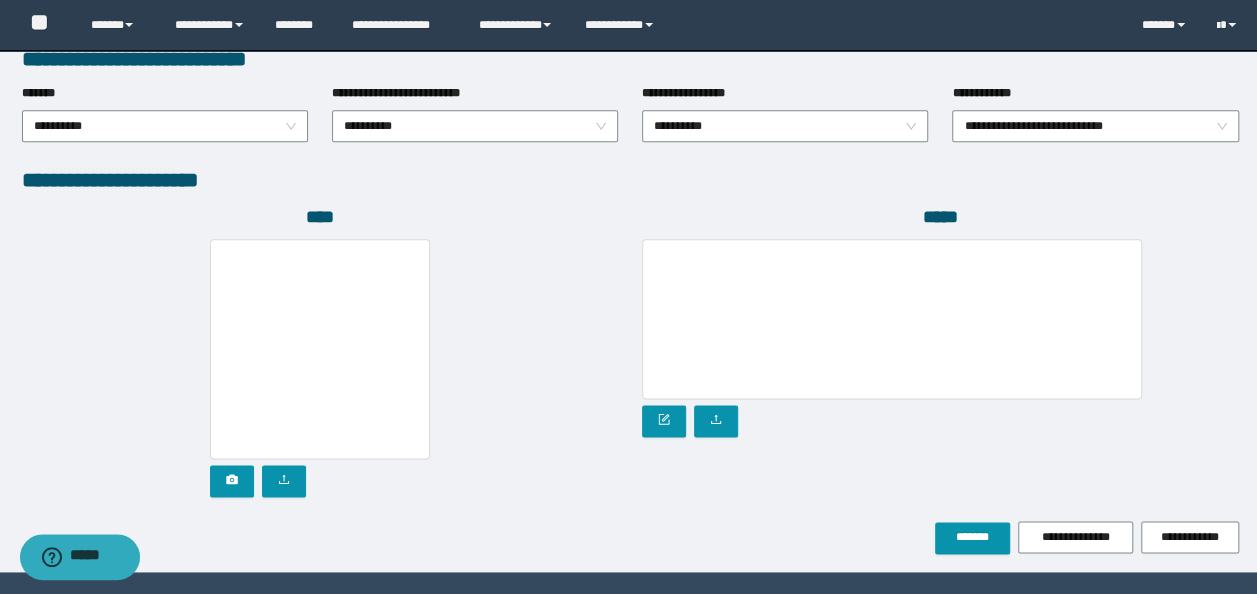 scroll, scrollTop: 1108, scrollLeft: 0, axis: vertical 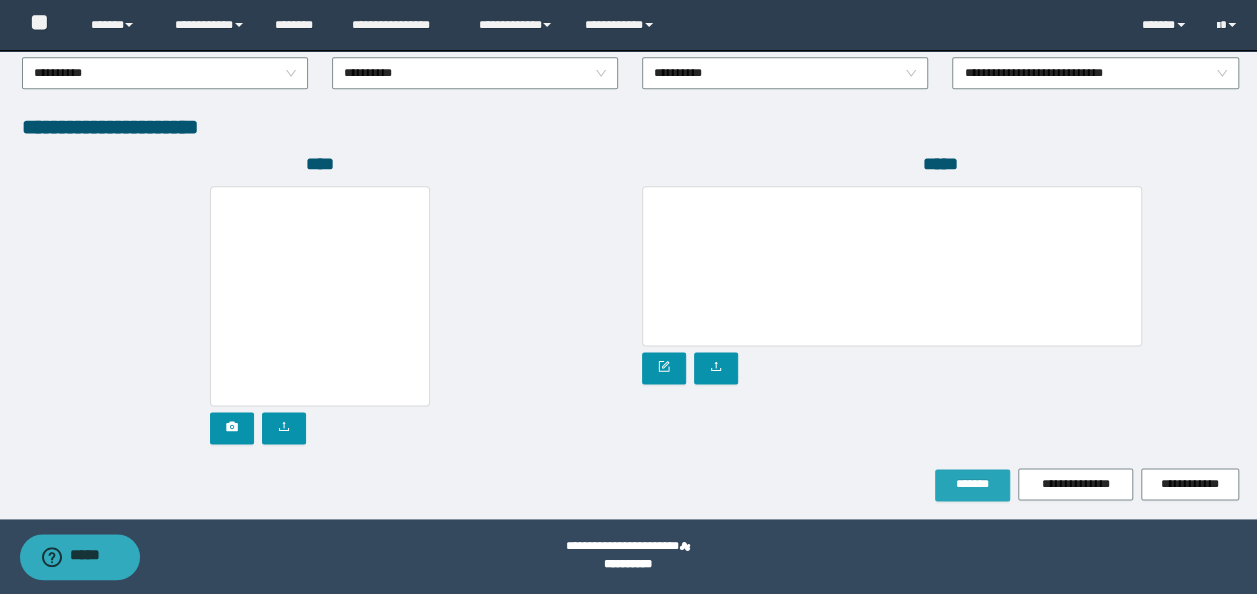 click on "*******" at bounding box center (972, 484) 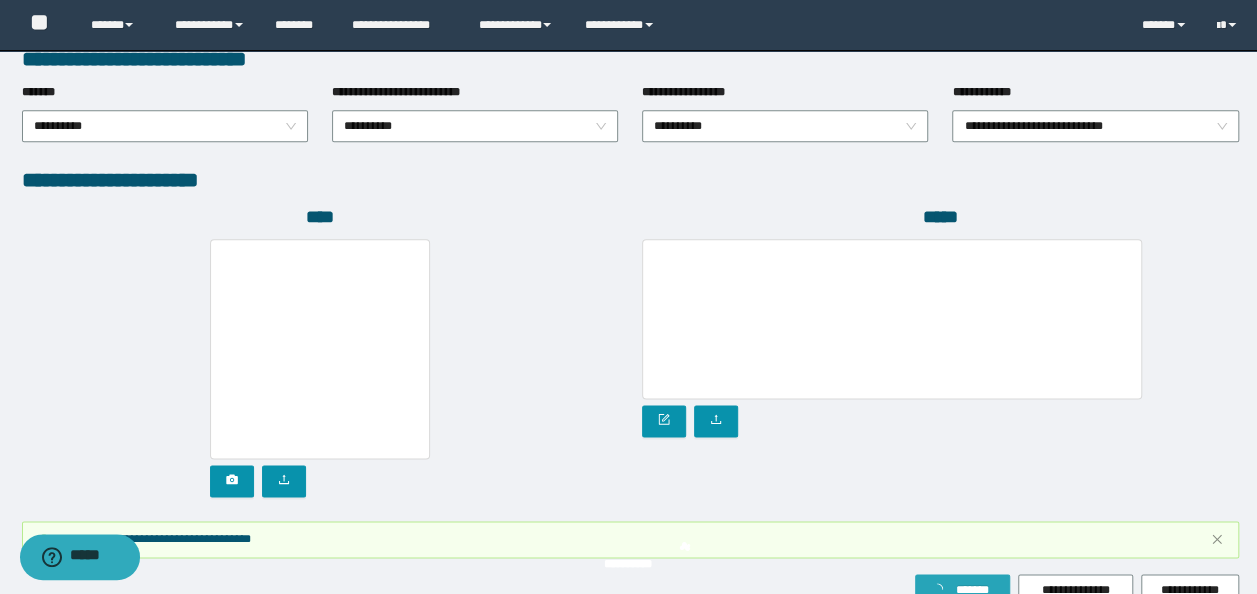 scroll, scrollTop: 1160, scrollLeft: 0, axis: vertical 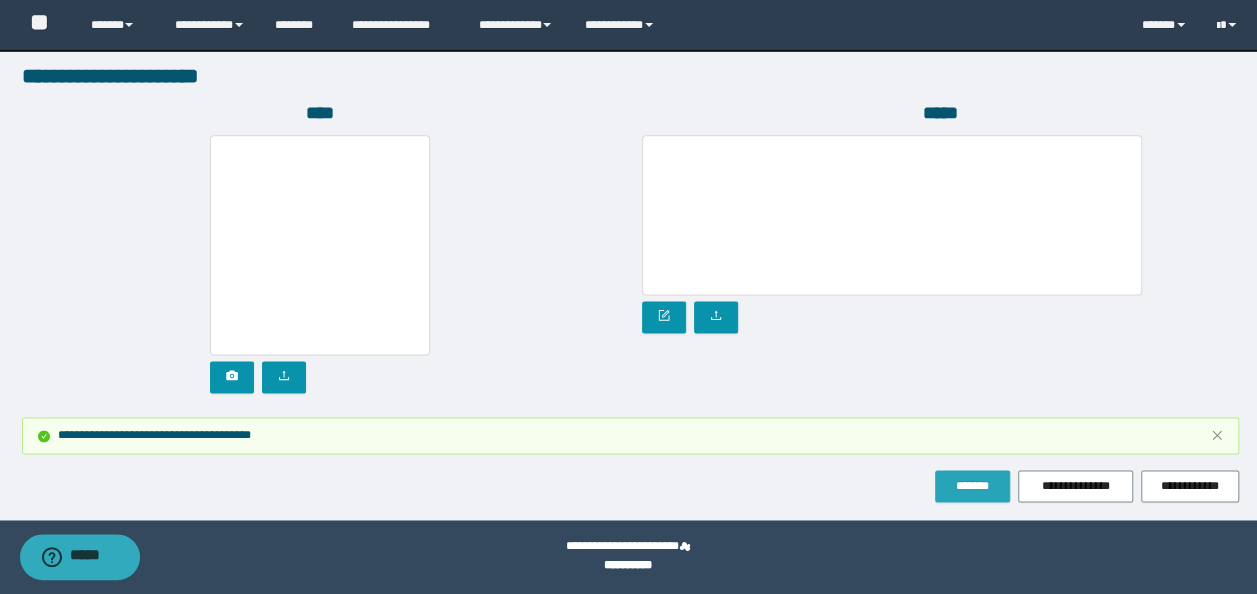 drag, startPoint x: 1002, startPoint y: 481, endPoint x: 980, endPoint y: 430, distance: 55.542778 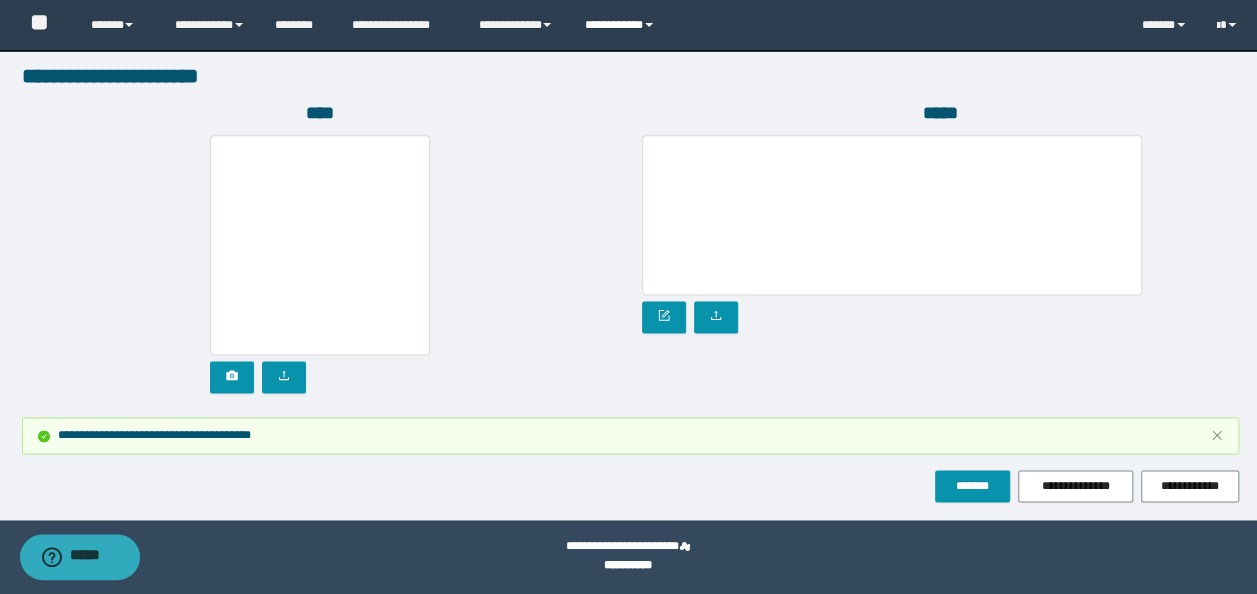 click on "**********" at bounding box center (622, 25) 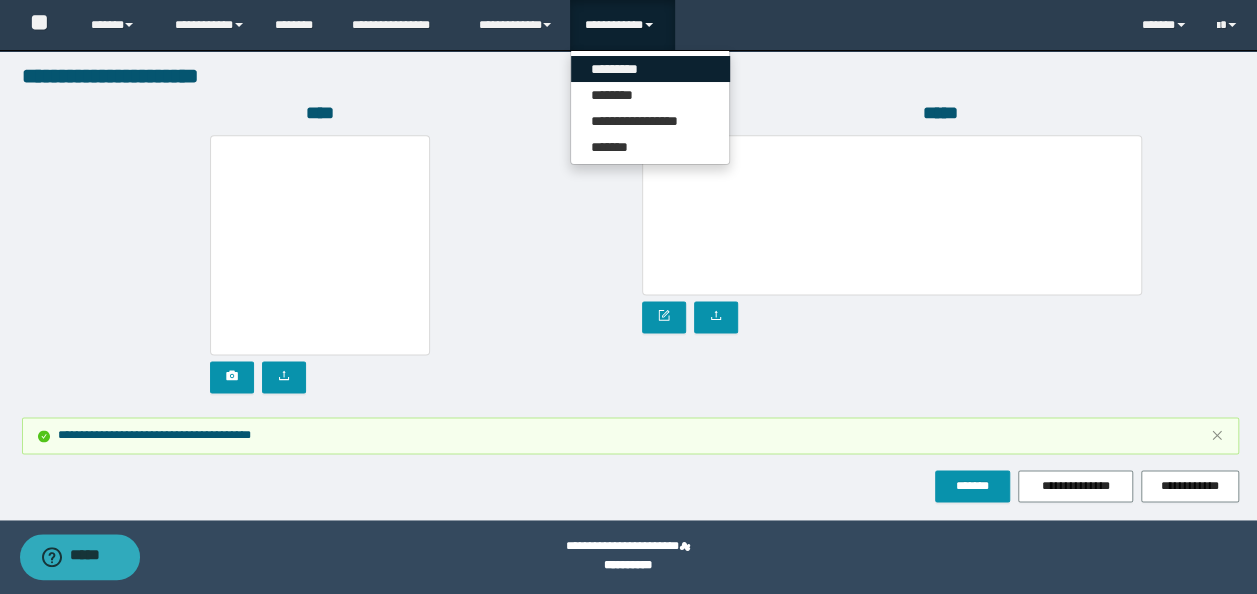 click on "*********" at bounding box center [650, 69] 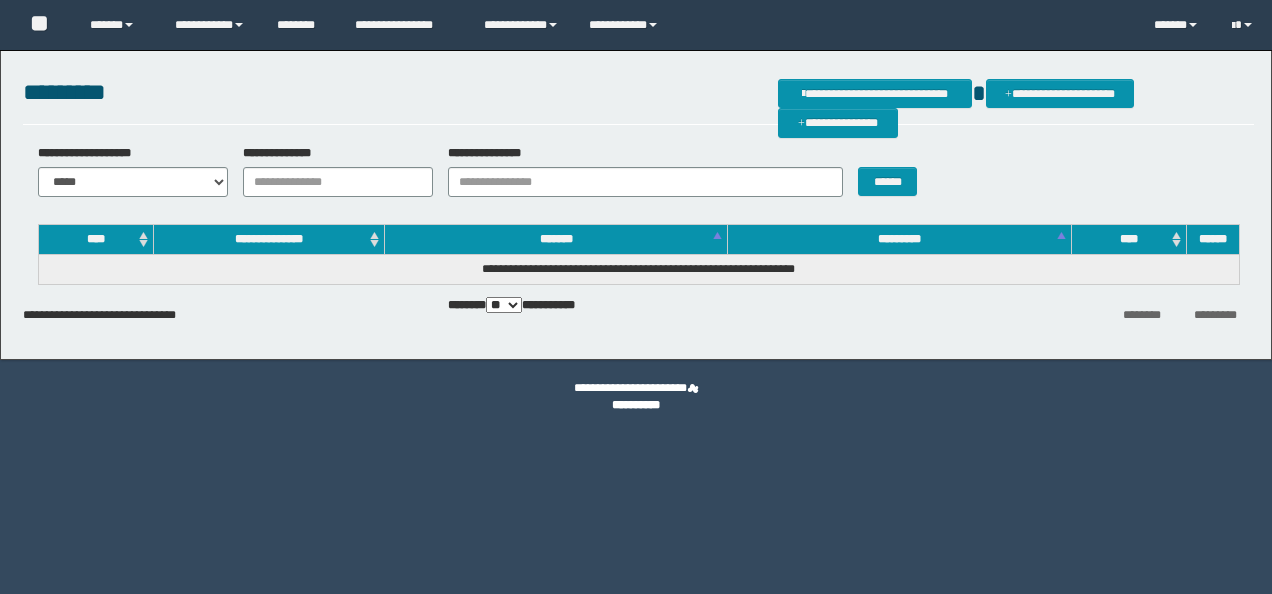 scroll, scrollTop: 0, scrollLeft: 0, axis: both 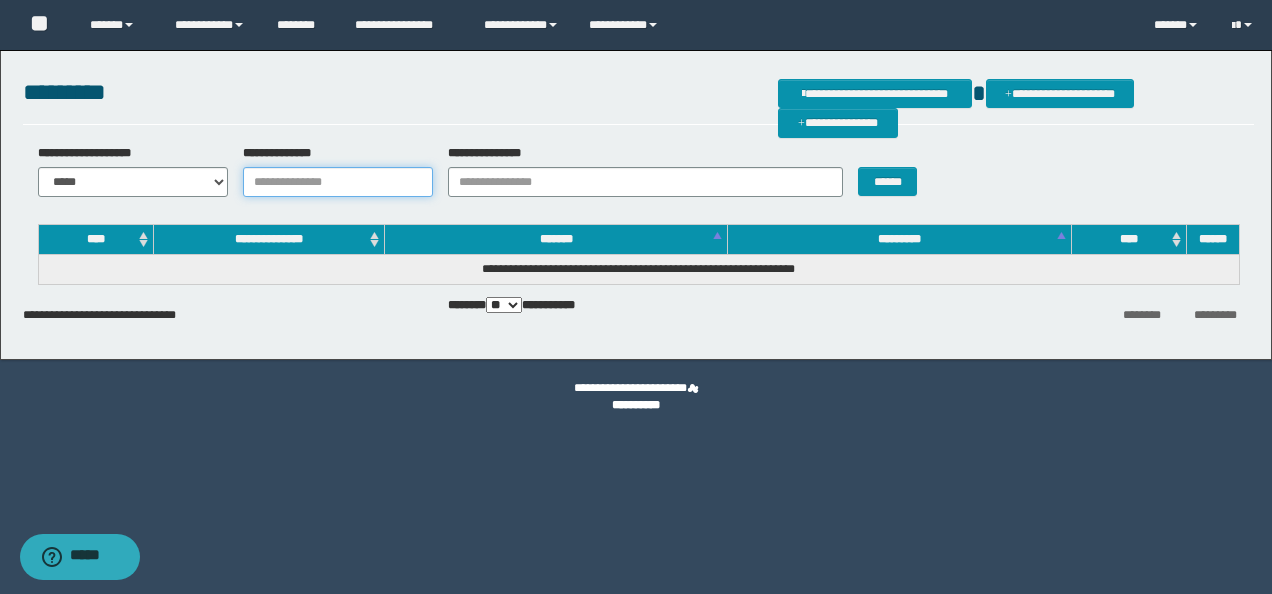 click on "**********" at bounding box center [338, 182] 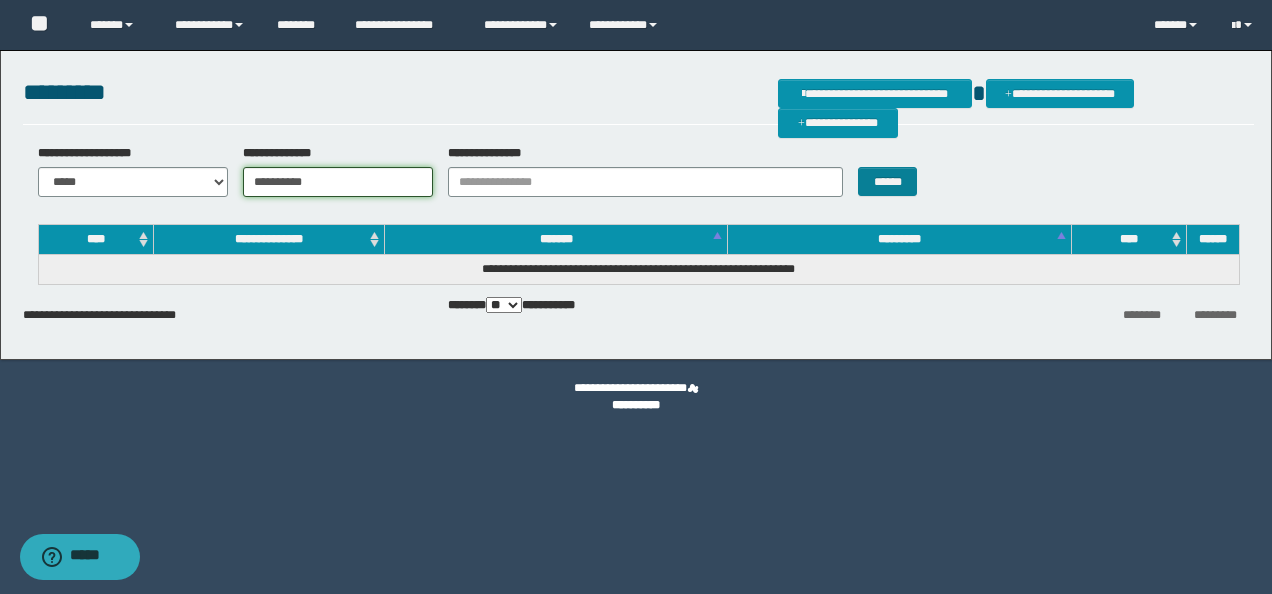 type on "**********" 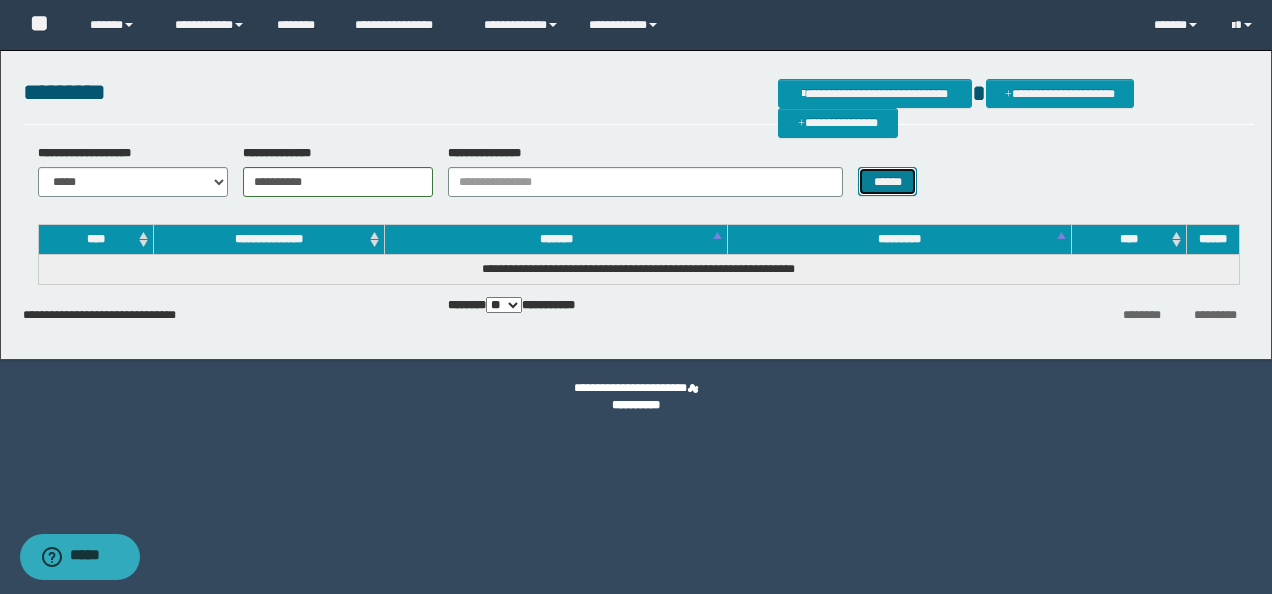 click on "******" at bounding box center (887, 181) 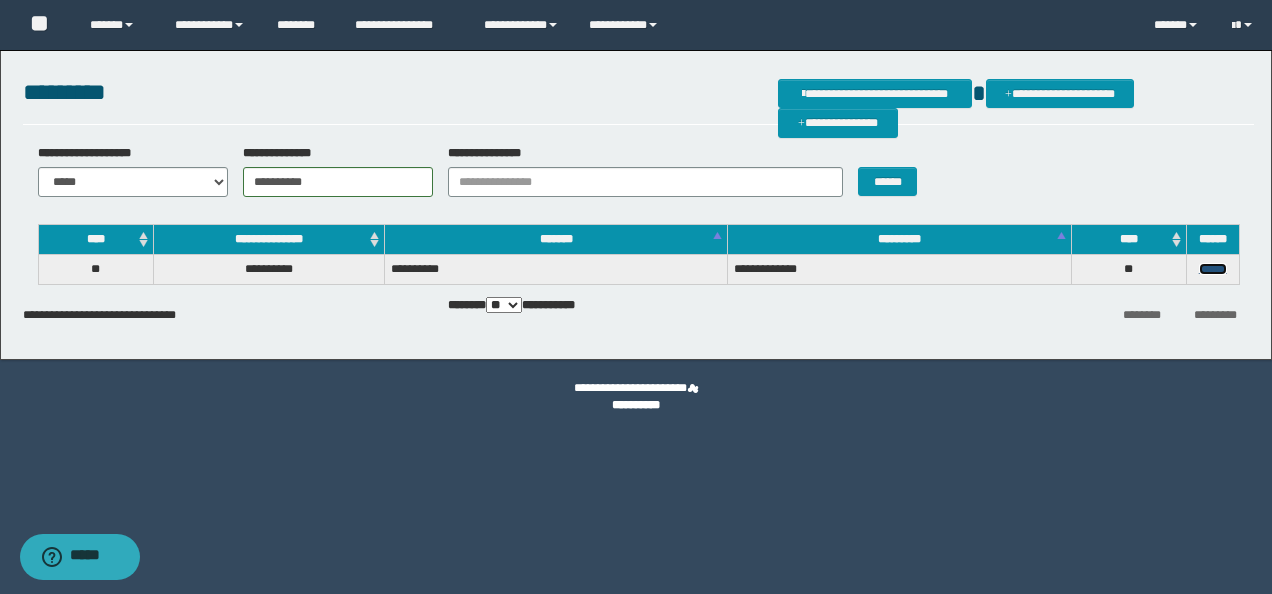 click on "******" at bounding box center [1213, 269] 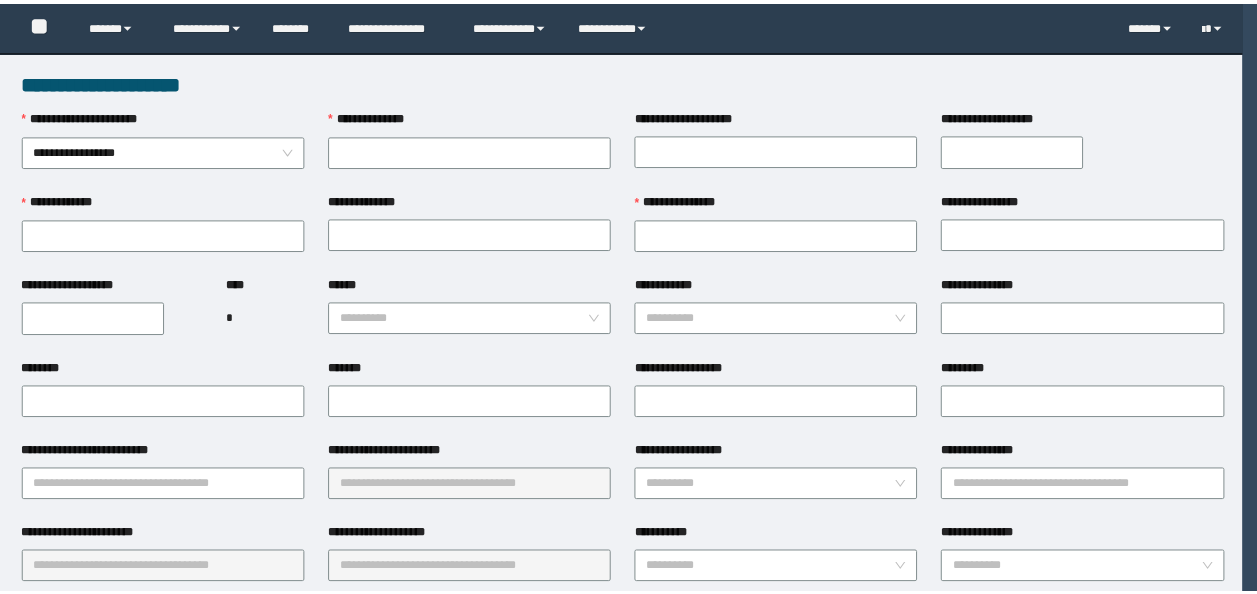 scroll, scrollTop: 0, scrollLeft: 0, axis: both 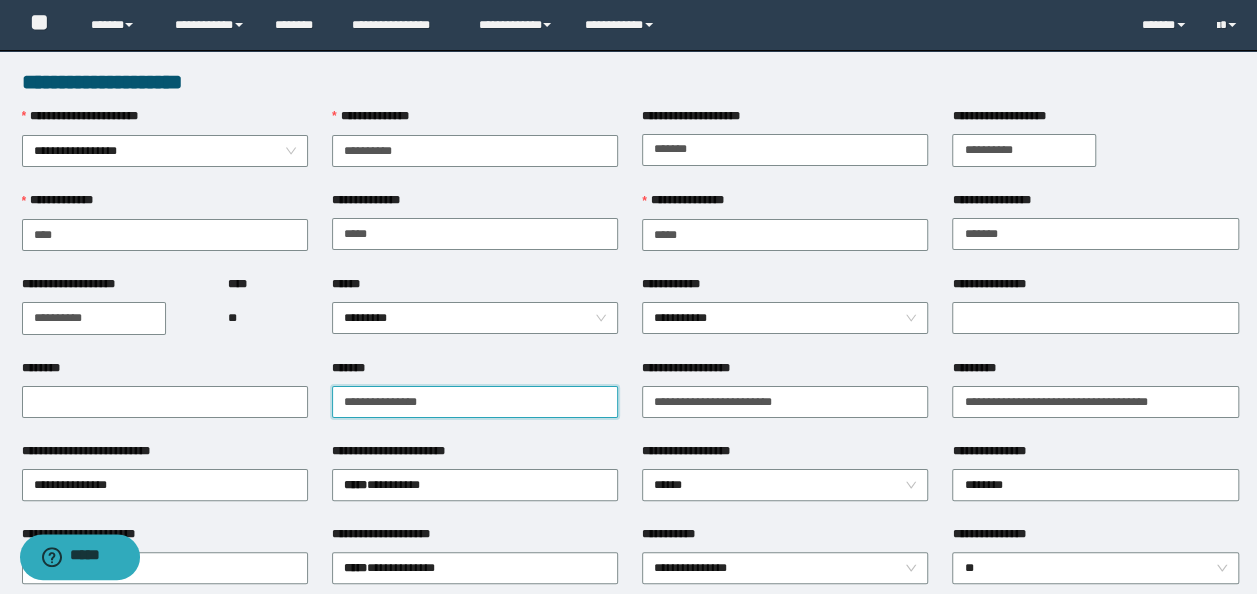 drag, startPoint x: 412, startPoint y: 398, endPoint x: 0, endPoint y: 408, distance: 412.12134 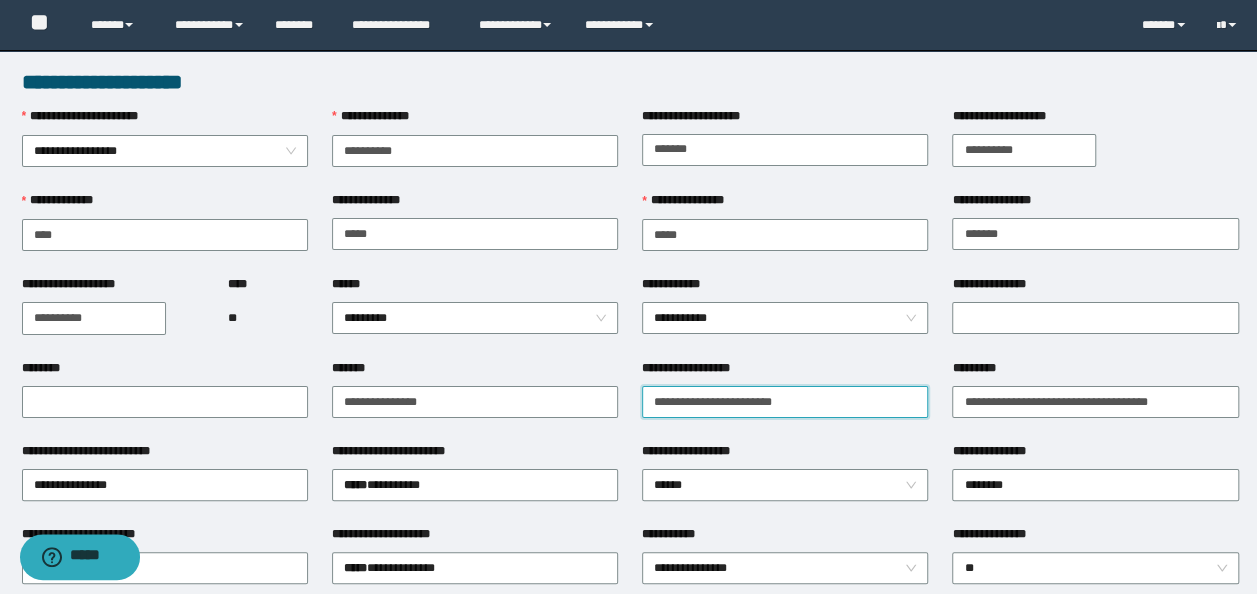drag, startPoint x: 808, startPoint y: 399, endPoint x: -4, endPoint y: 409, distance: 812.0616 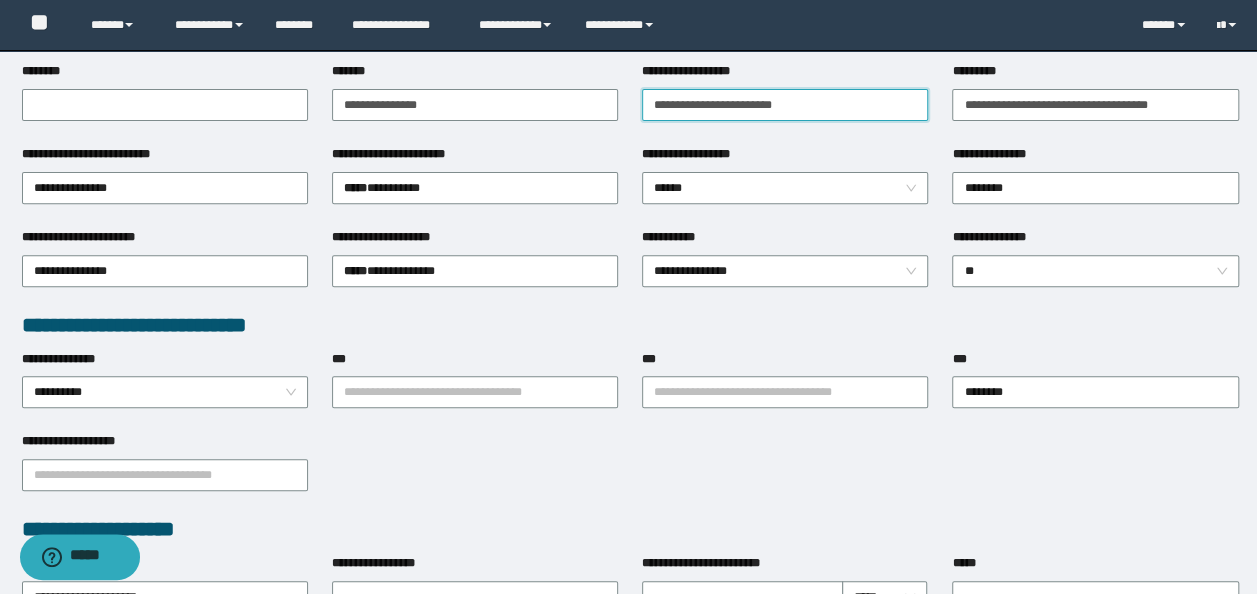 scroll, scrollTop: 300, scrollLeft: 0, axis: vertical 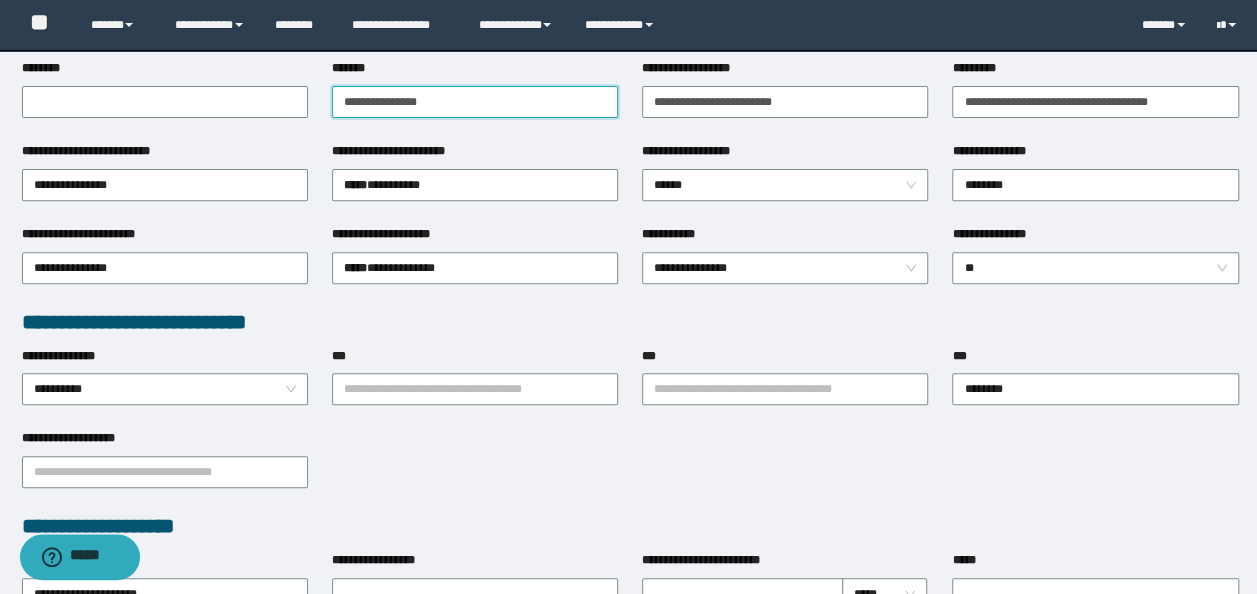 drag, startPoint x: 416, startPoint y: 97, endPoint x: 16, endPoint y: 103, distance: 400.04498 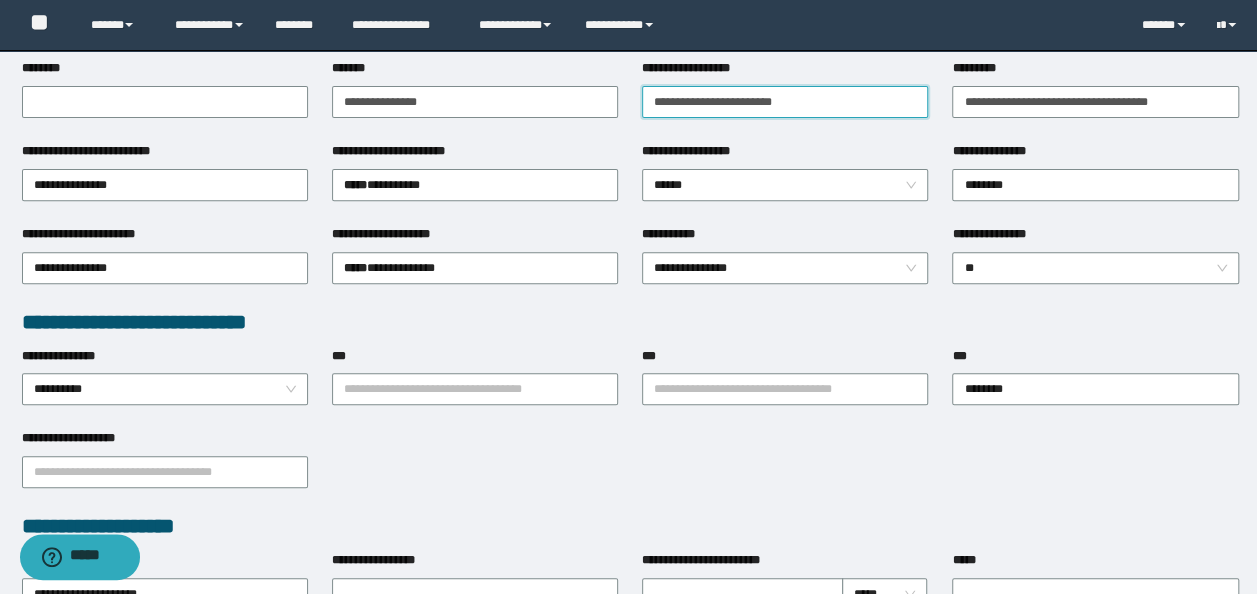 drag, startPoint x: 814, startPoint y: 100, endPoint x: 317, endPoint y: 100, distance: 497 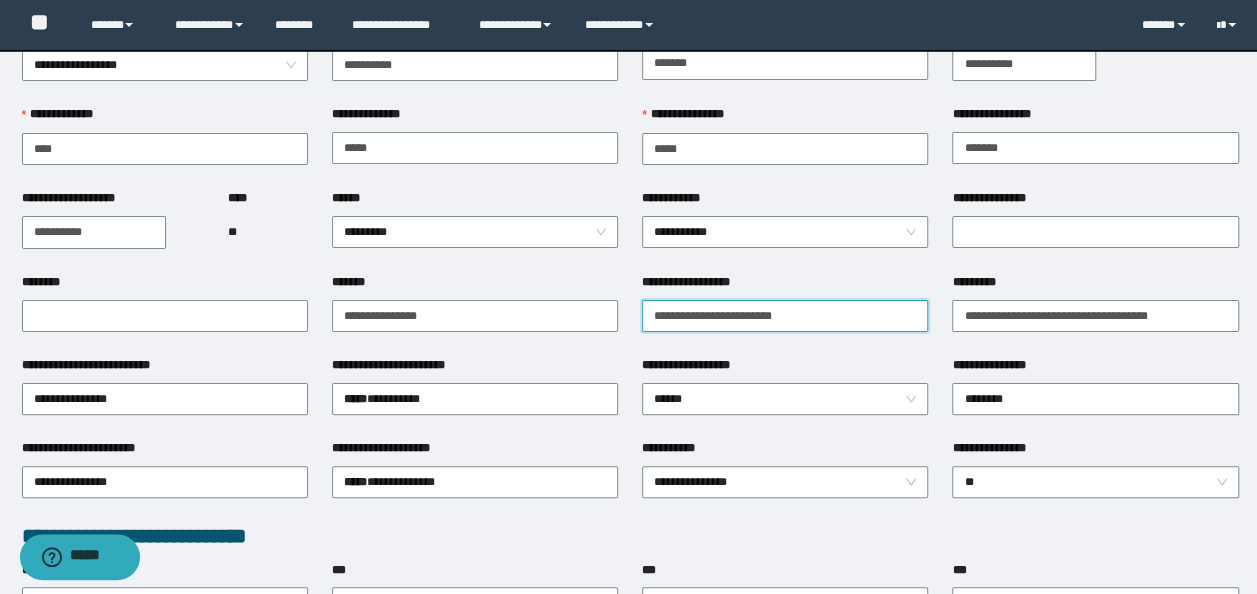 scroll, scrollTop: 0, scrollLeft: 0, axis: both 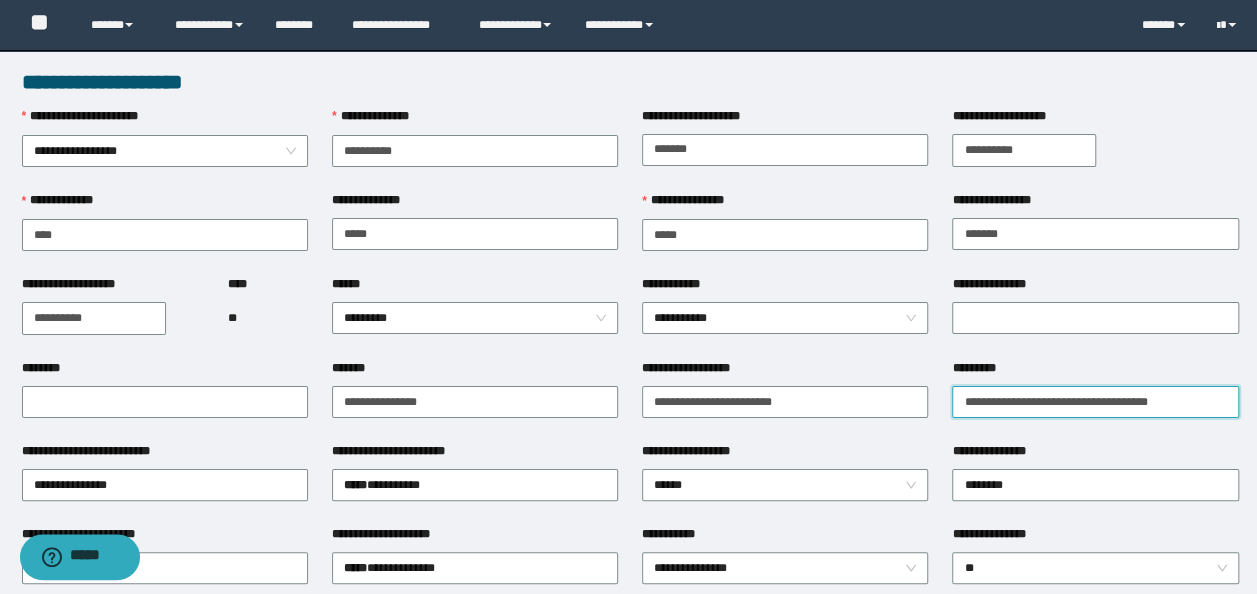 drag, startPoint x: 1032, startPoint y: 400, endPoint x: 1018, endPoint y: 400, distance: 14 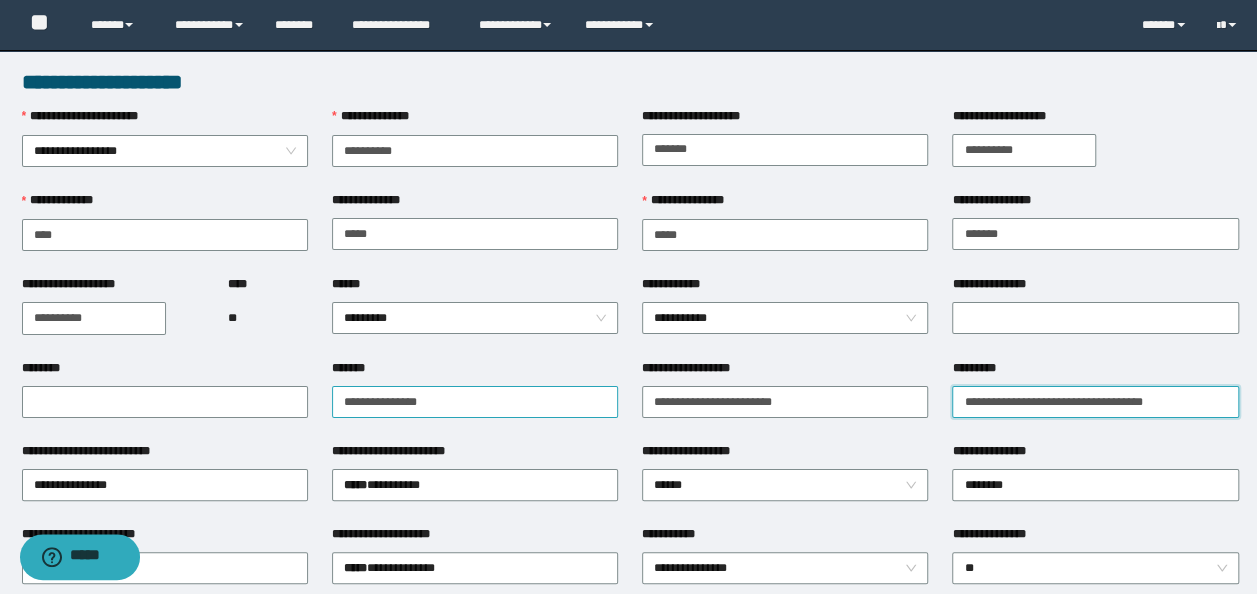 type on "**********" 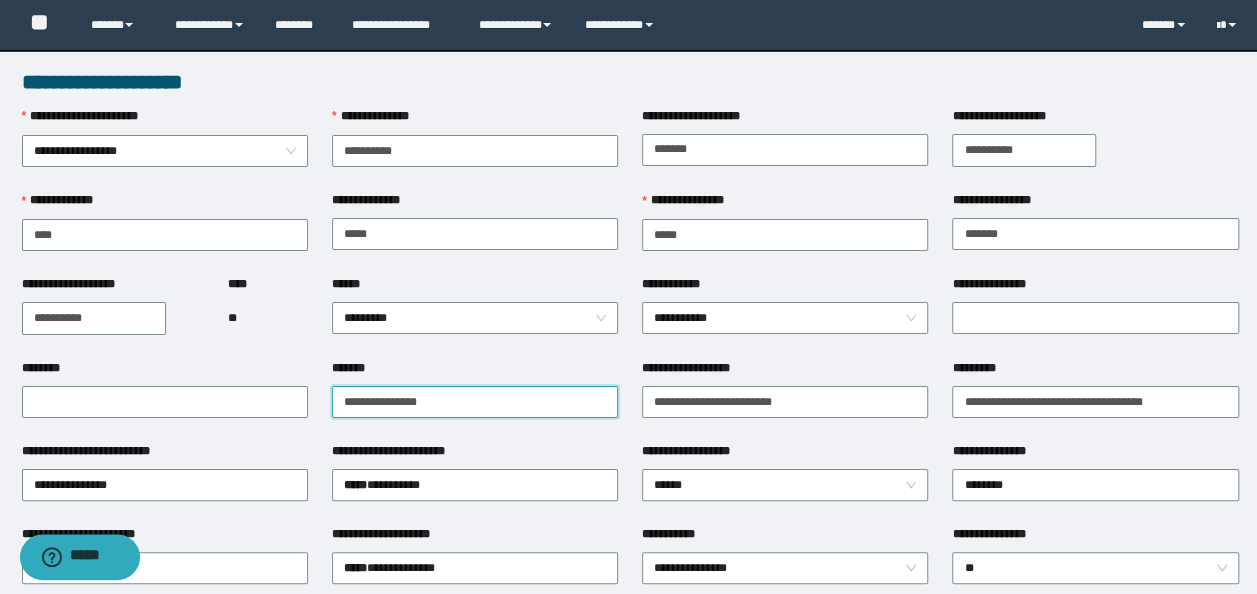 click on "**********" at bounding box center (475, 402) 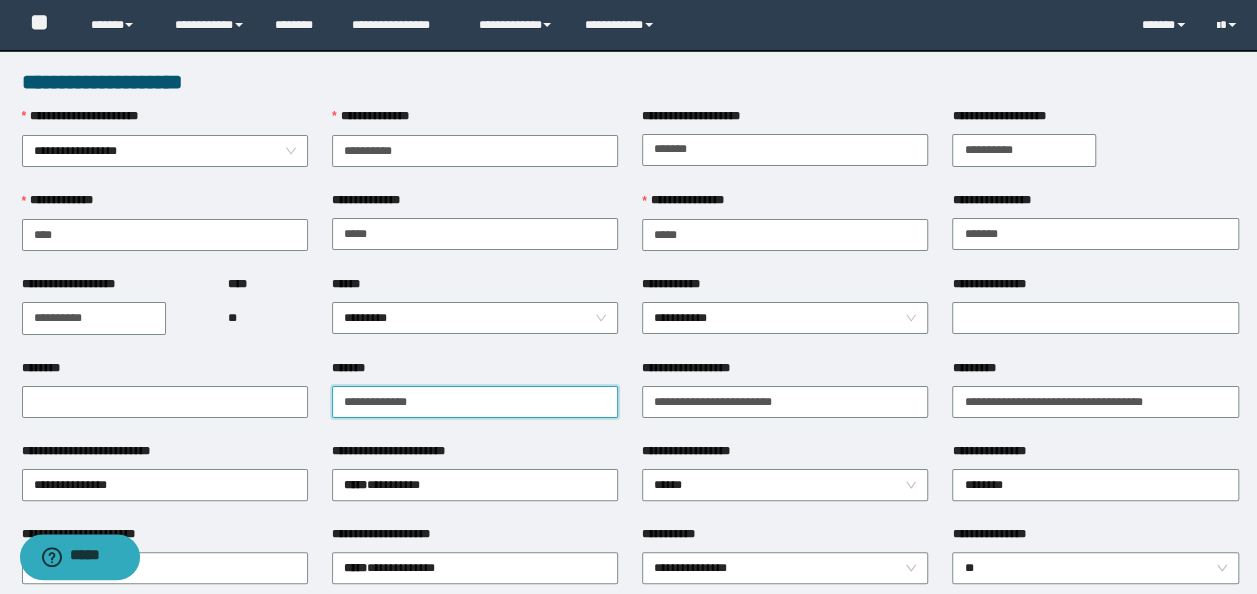 drag, startPoint x: 458, startPoint y: 400, endPoint x: -4, endPoint y: 410, distance: 462.10822 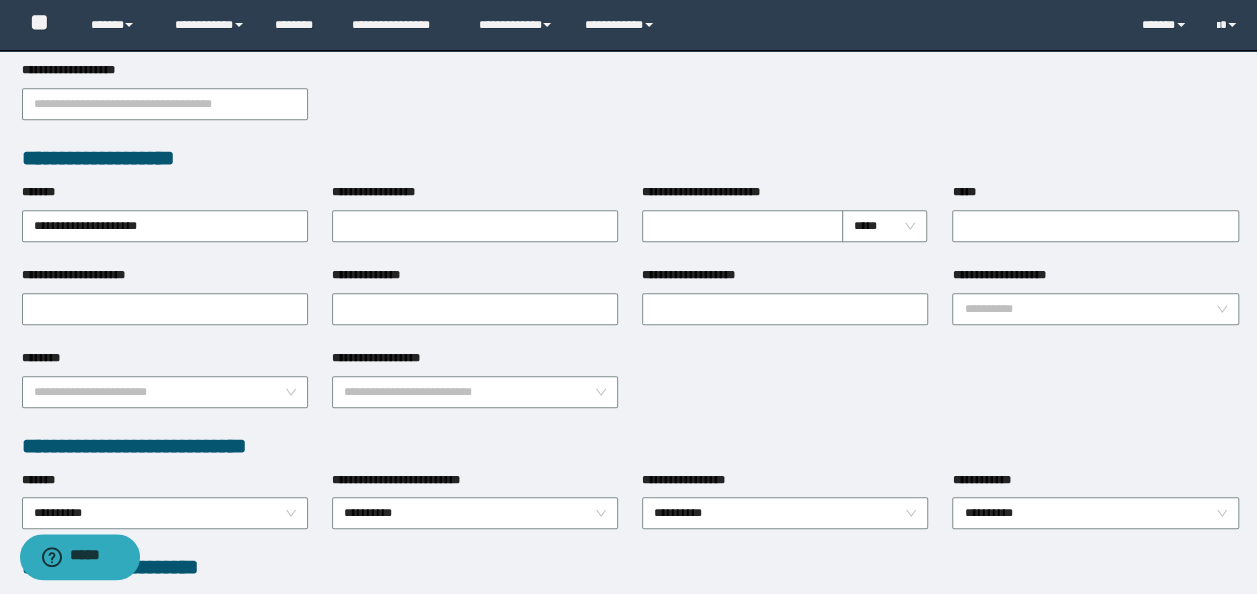 scroll, scrollTop: 900, scrollLeft: 0, axis: vertical 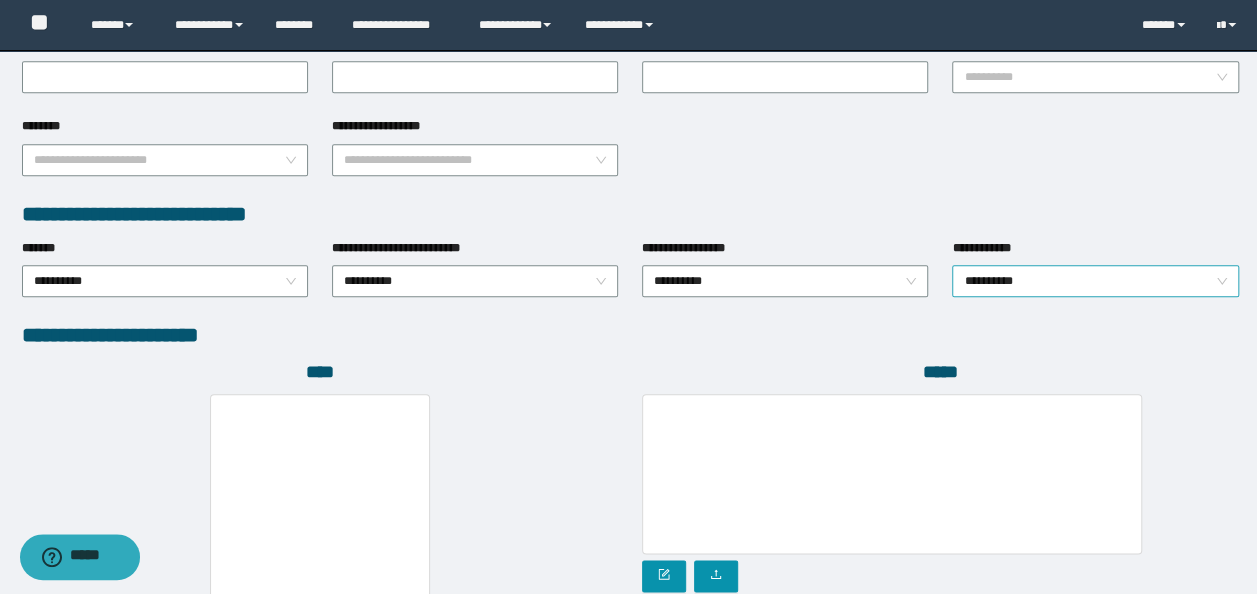 click on "**********" at bounding box center (1095, 281) 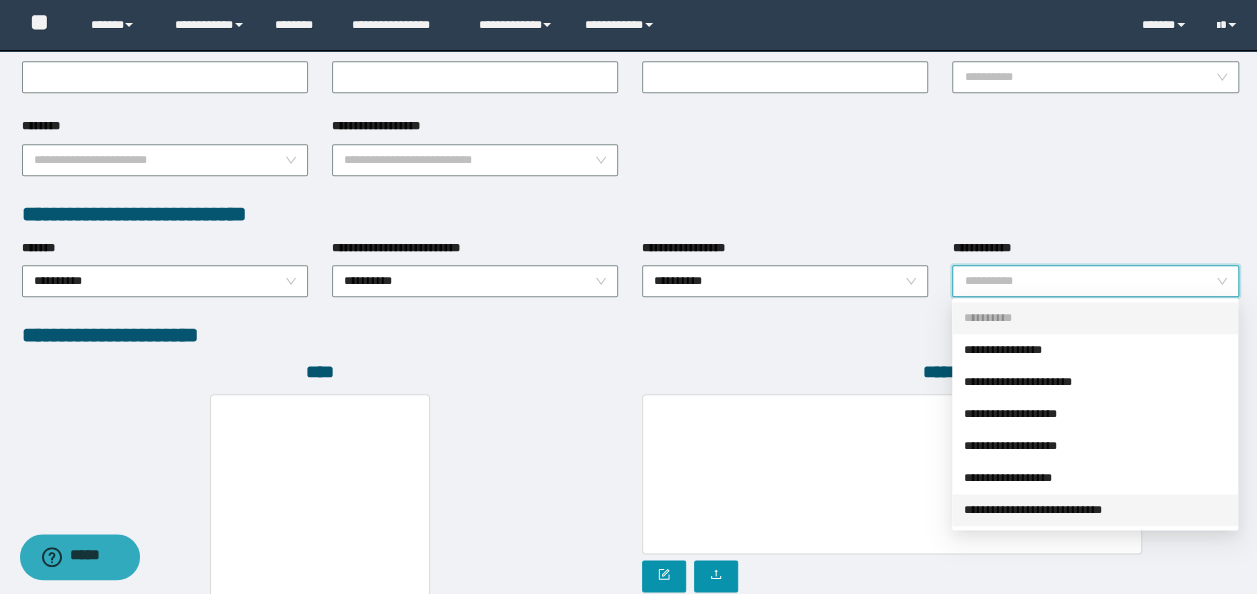 click on "**********" at bounding box center [1095, 510] 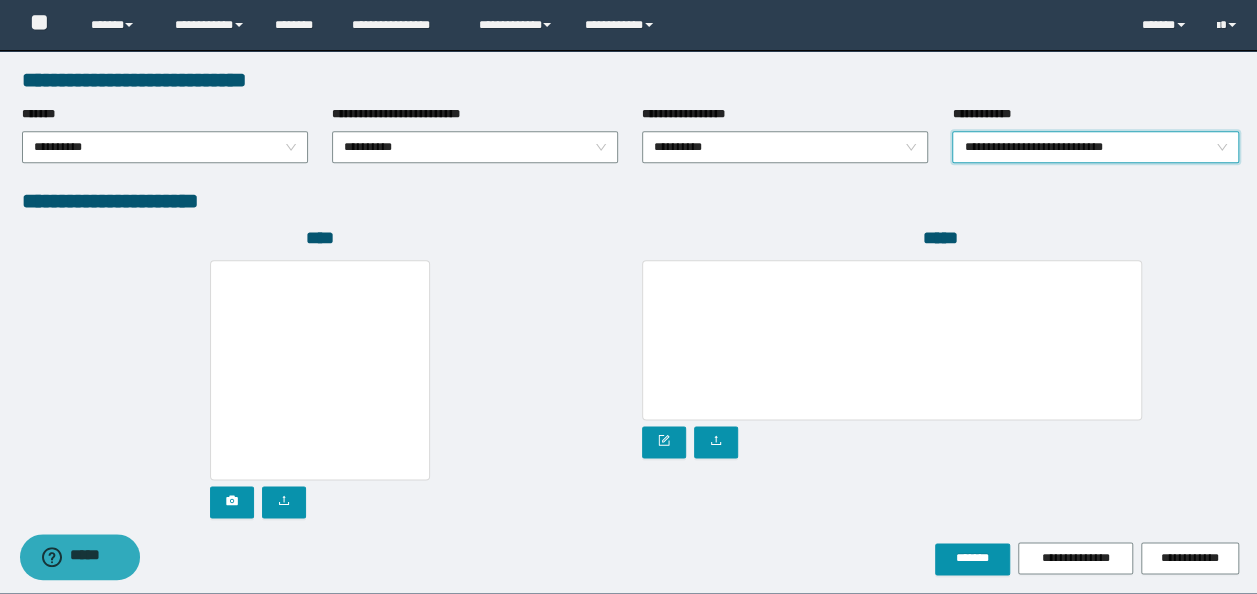 scroll, scrollTop: 1108, scrollLeft: 0, axis: vertical 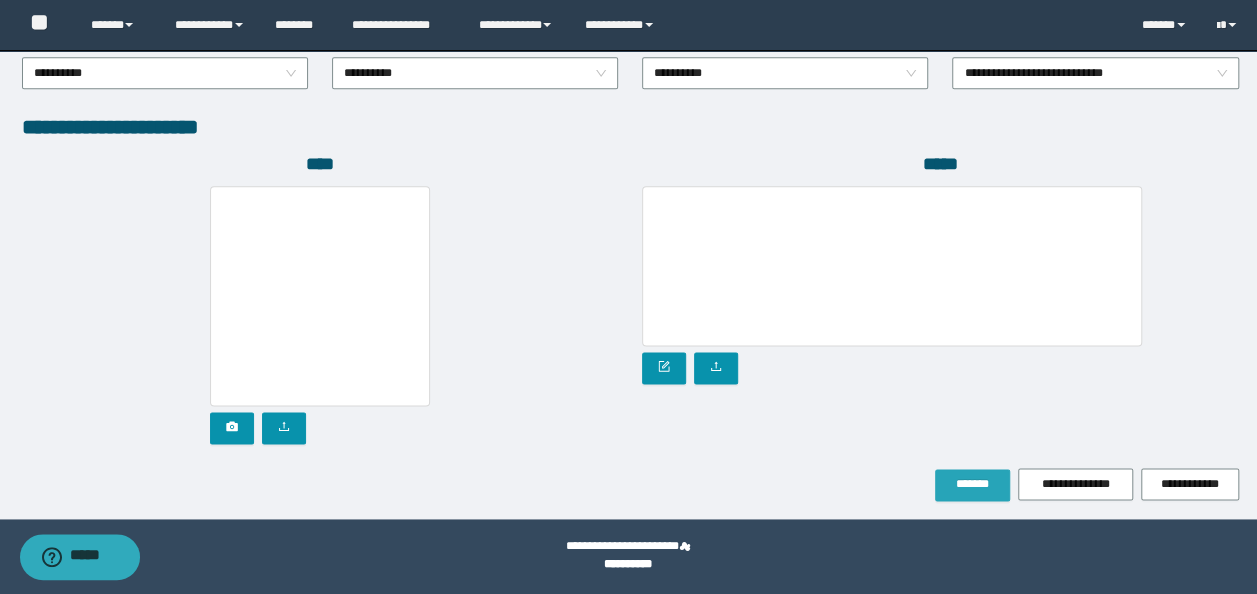 click on "*******" at bounding box center (972, 484) 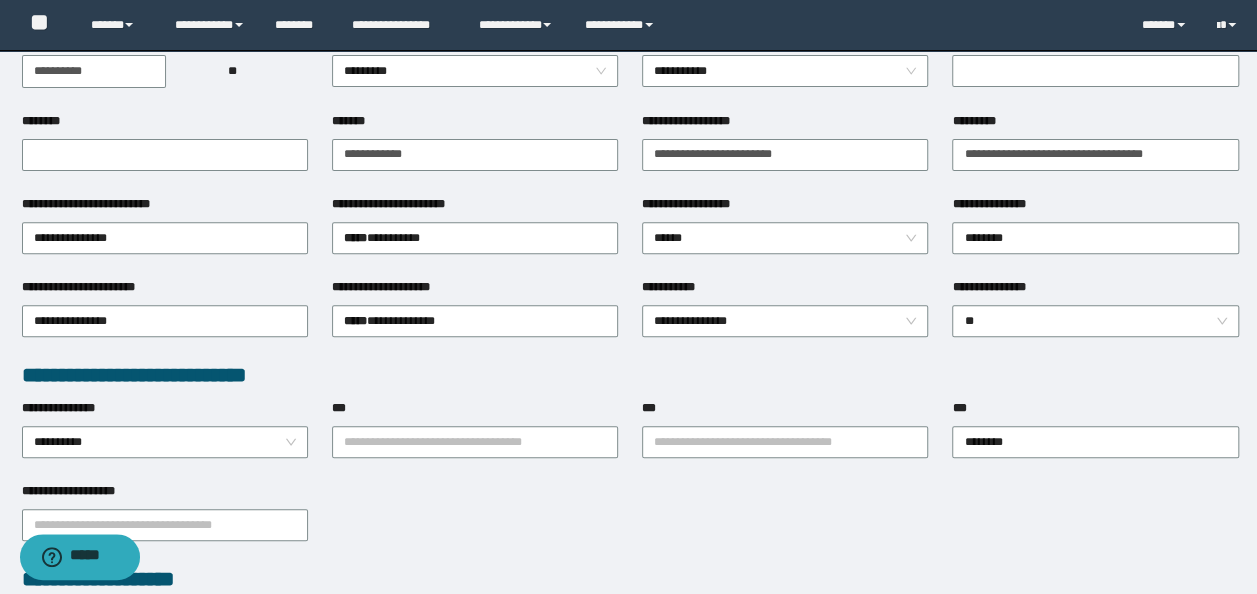scroll, scrollTop: 400, scrollLeft: 0, axis: vertical 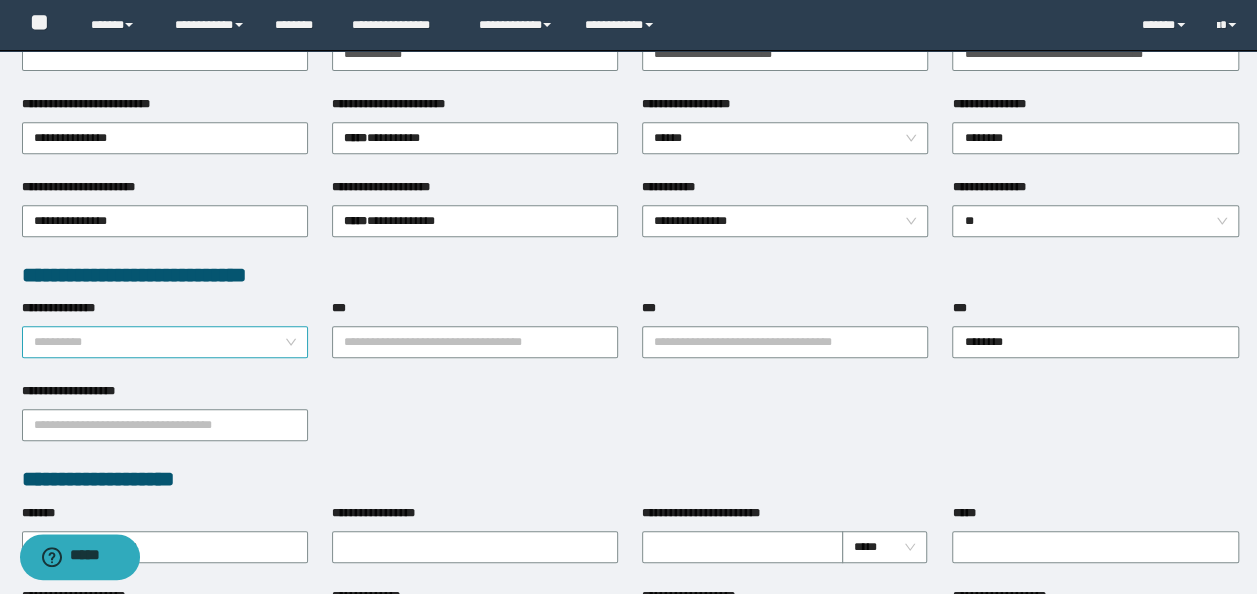 click on "**********" at bounding box center [165, 342] 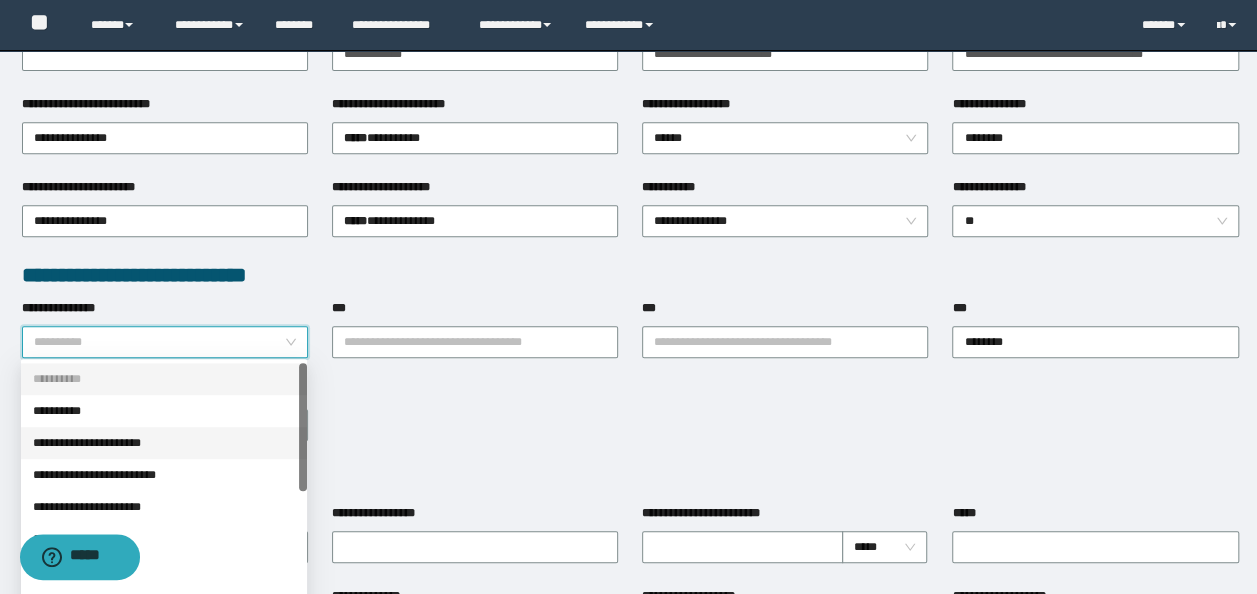 click on "**********" at bounding box center (164, 443) 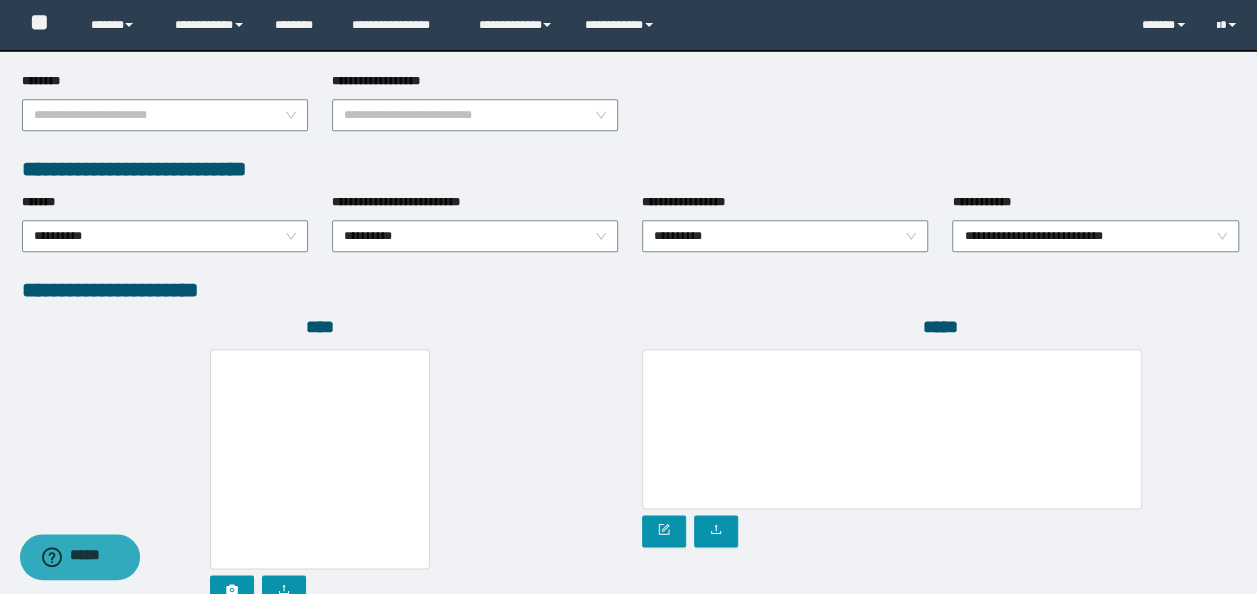 scroll, scrollTop: 1212, scrollLeft: 0, axis: vertical 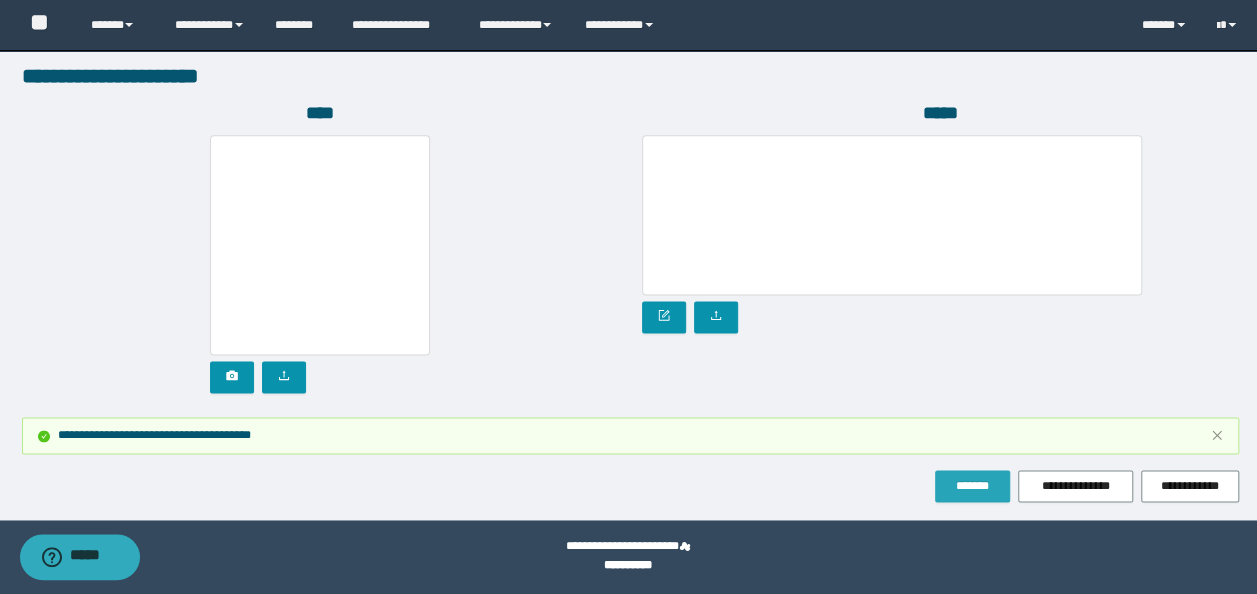 click on "*******" at bounding box center [972, 486] 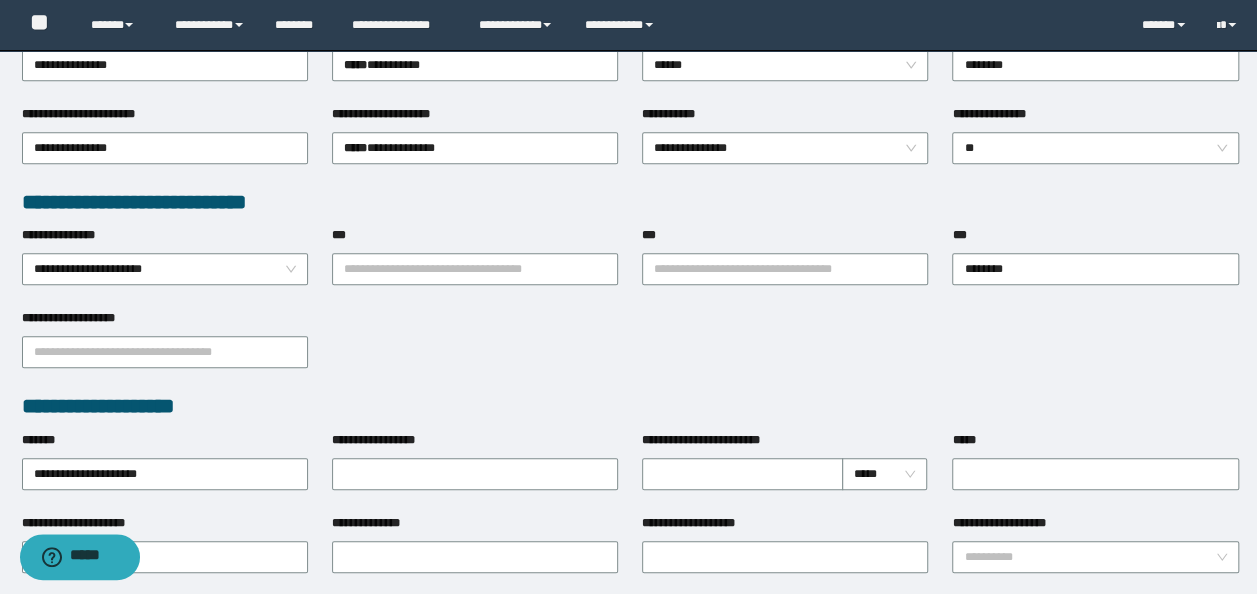 scroll, scrollTop: 712, scrollLeft: 0, axis: vertical 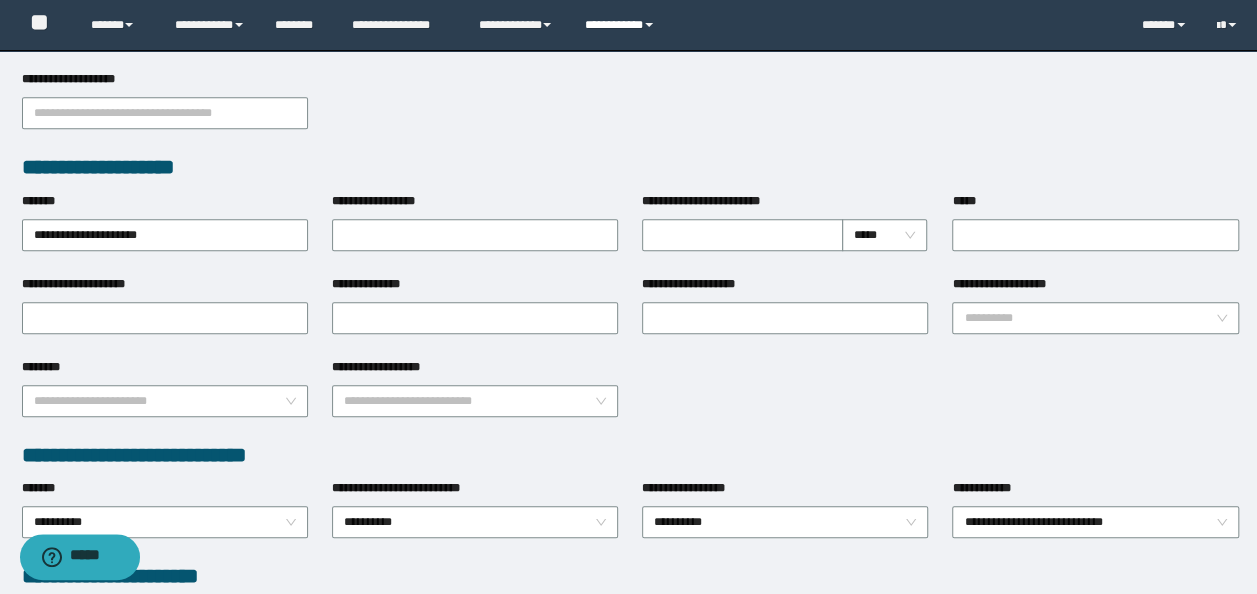click on "**********" at bounding box center (622, 25) 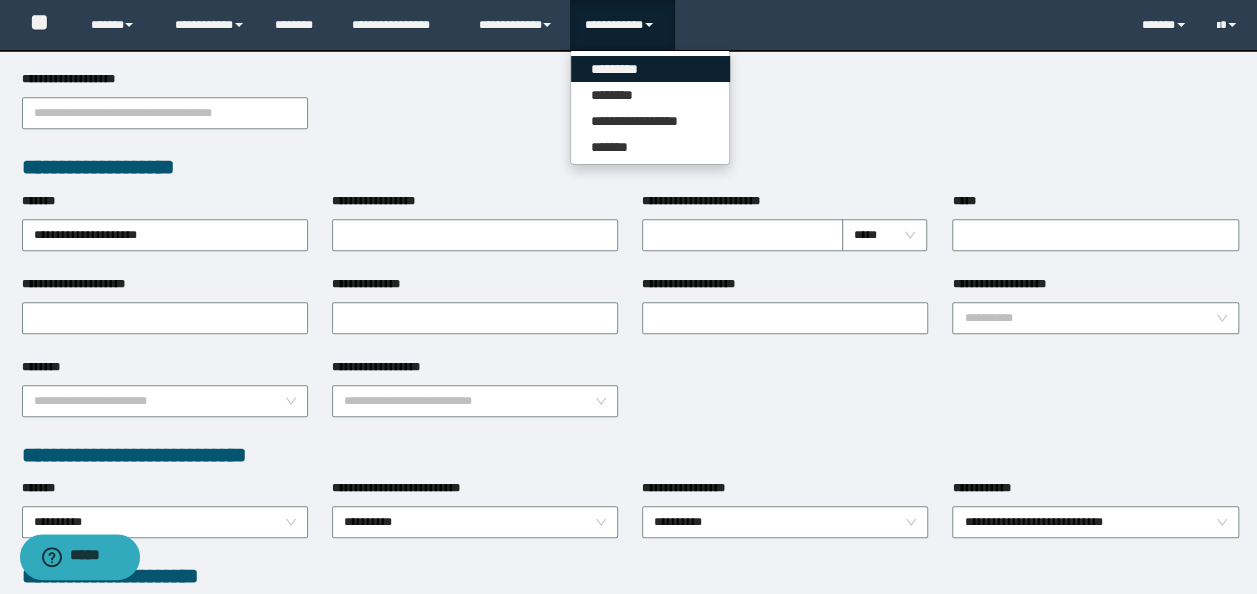 click on "*********" at bounding box center (650, 69) 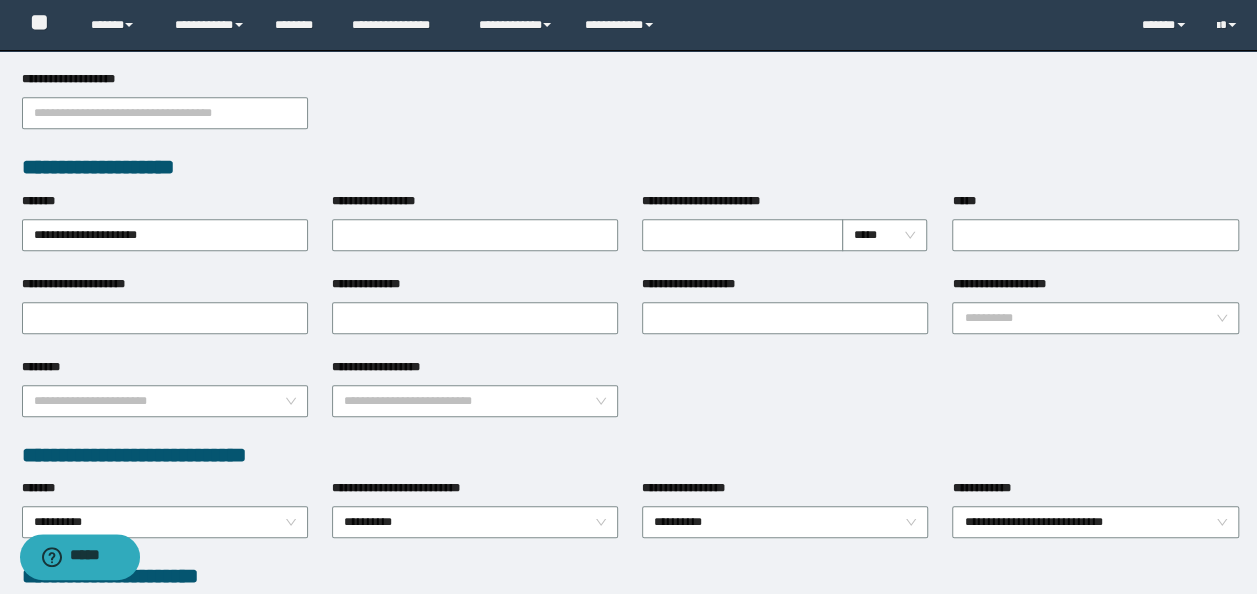 click on "**********" at bounding box center [630, 111] 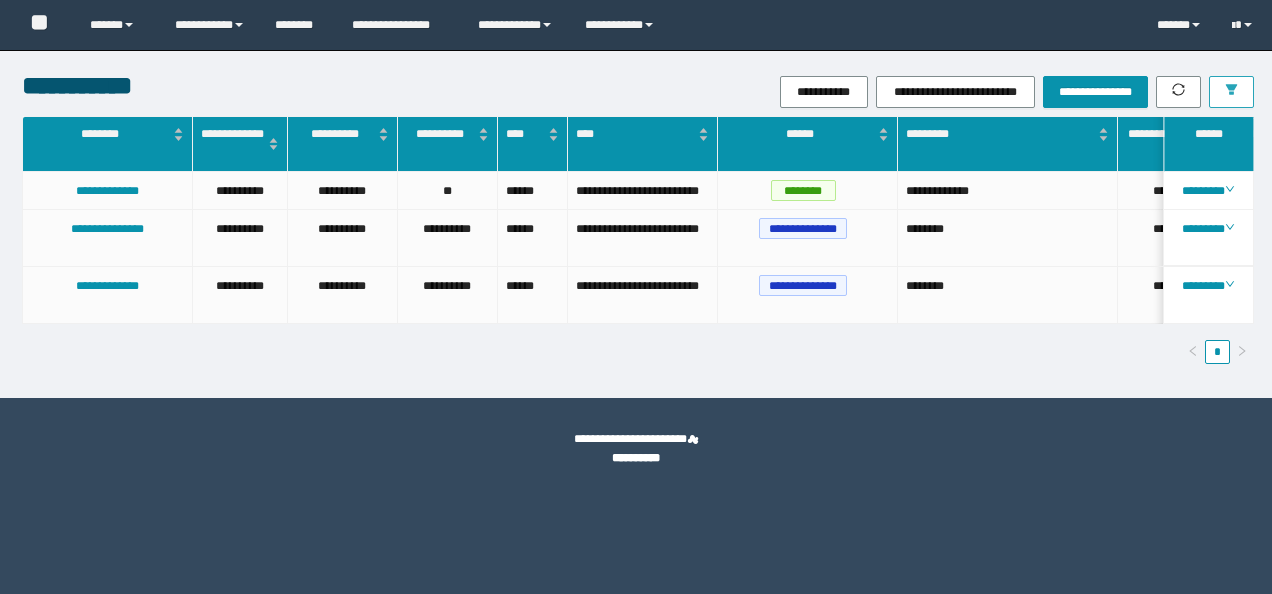scroll, scrollTop: 0, scrollLeft: 0, axis: both 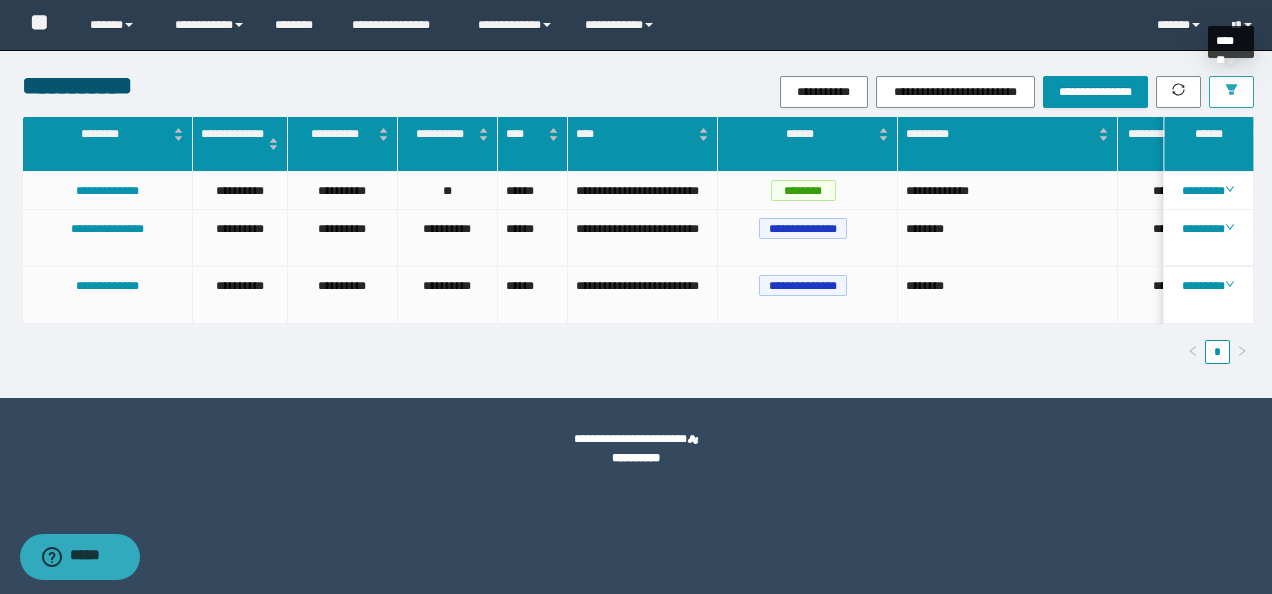 click at bounding box center (1231, 92) 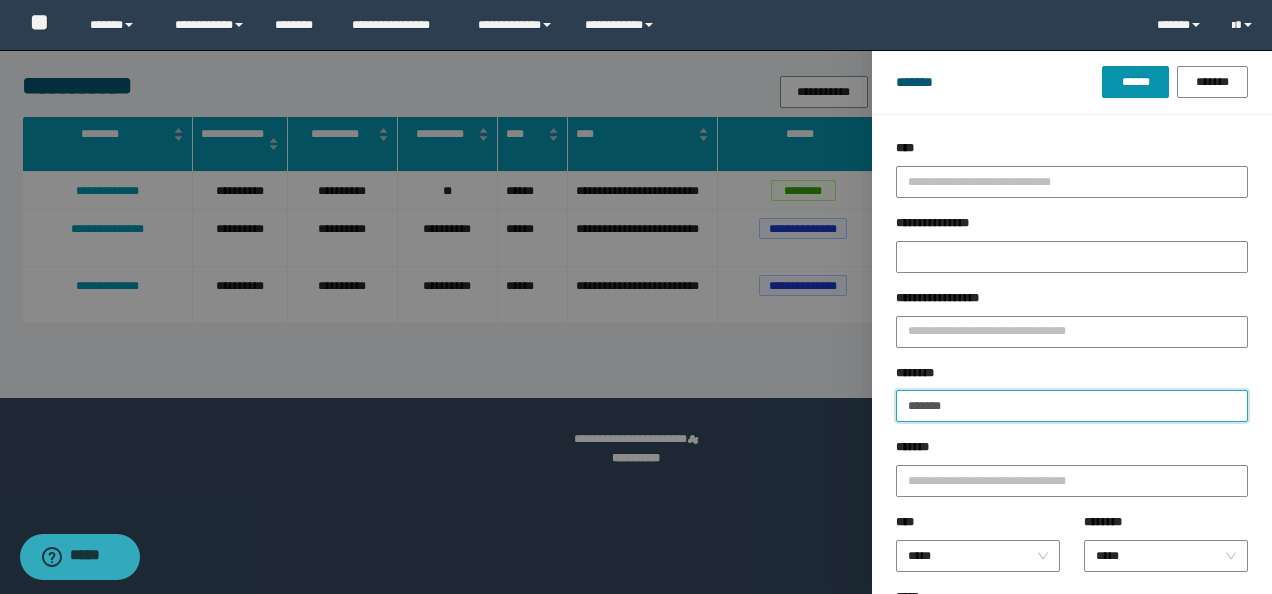 drag, startPoint x: 708, startPoint y: 356, endPoint x: 341, endPoint y: 316, distance: 369.1734 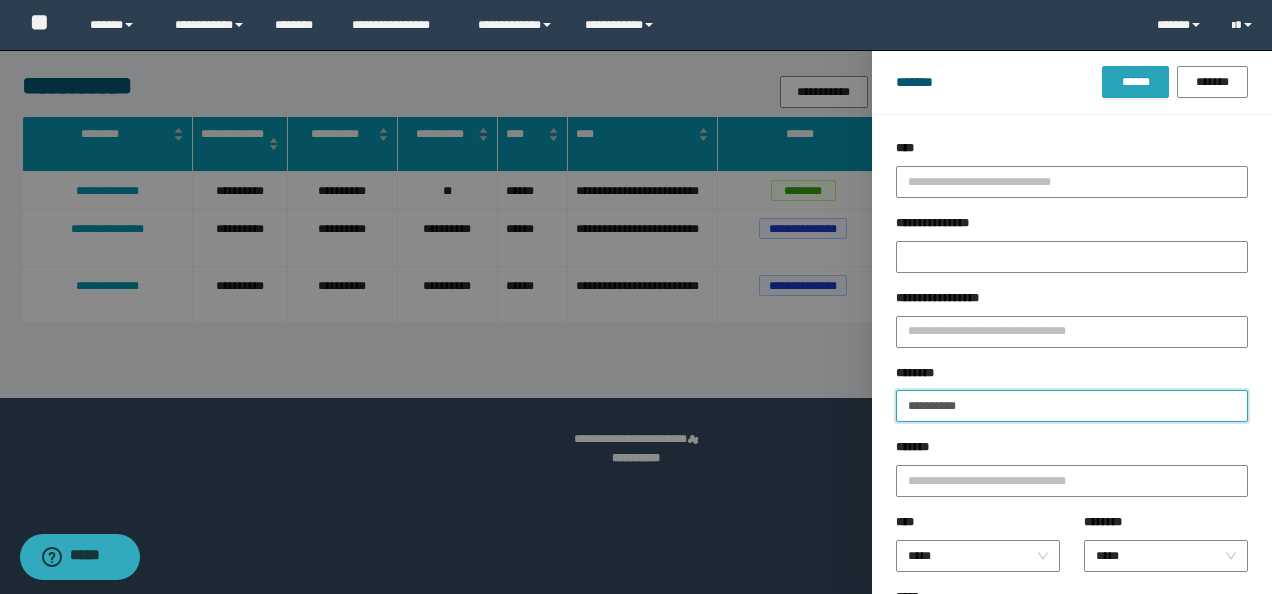 type on "**********" 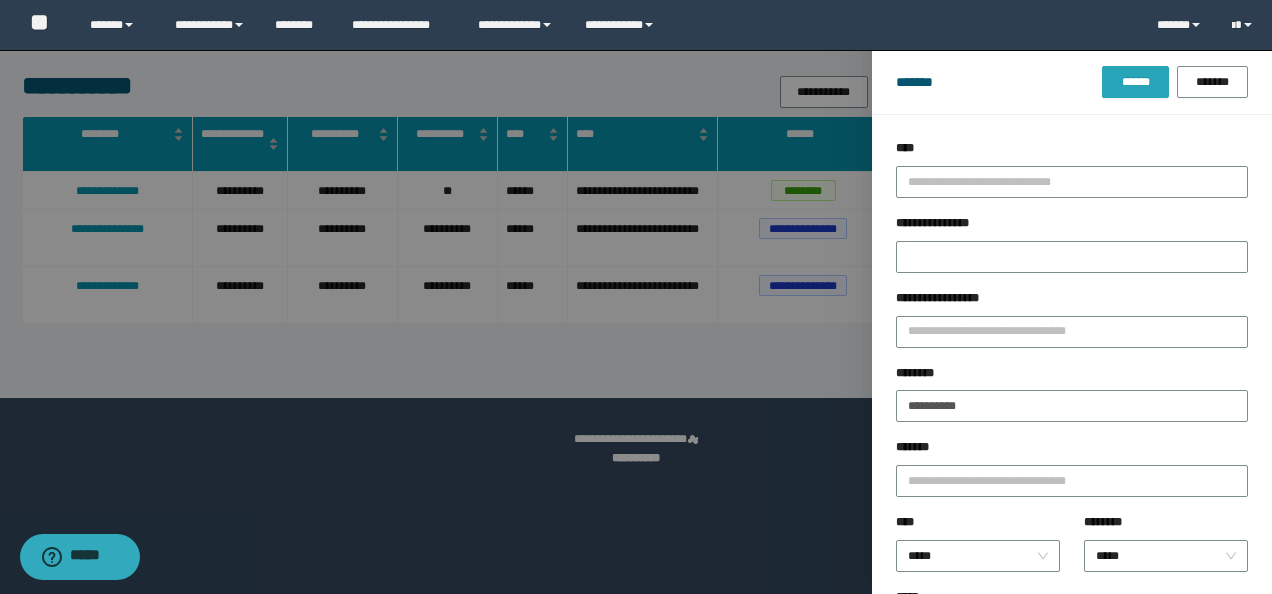 click on "******" at bounding box center [1135, 82] 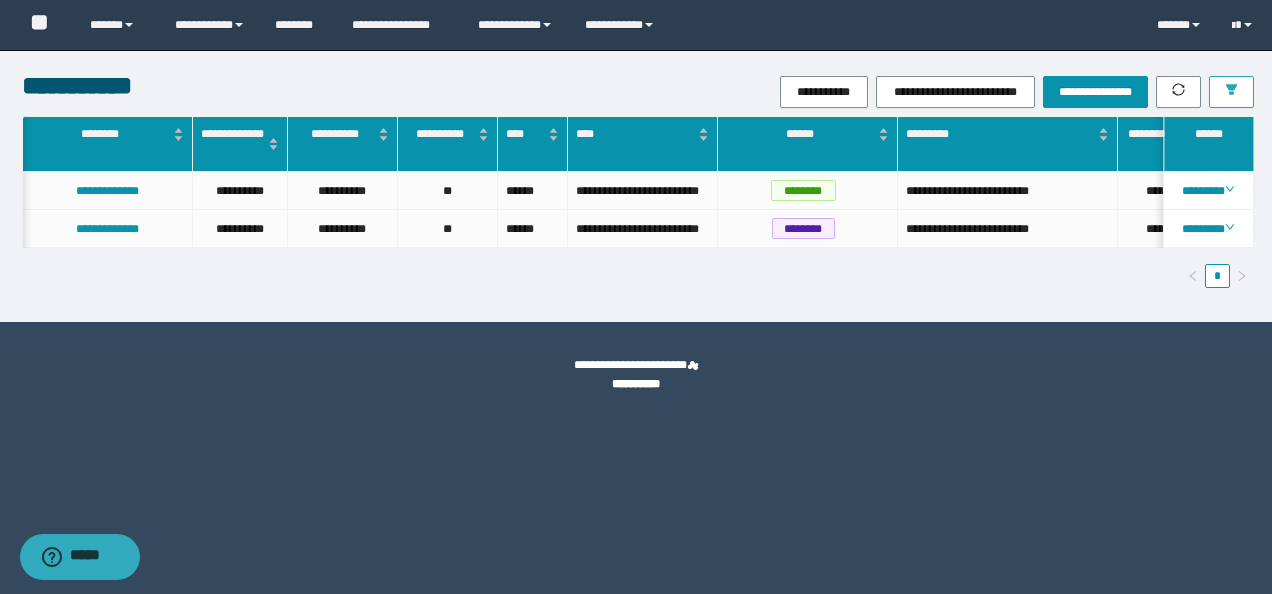 scroll, scrollTop: 0, scrollLeft: 18, axis: horizontal 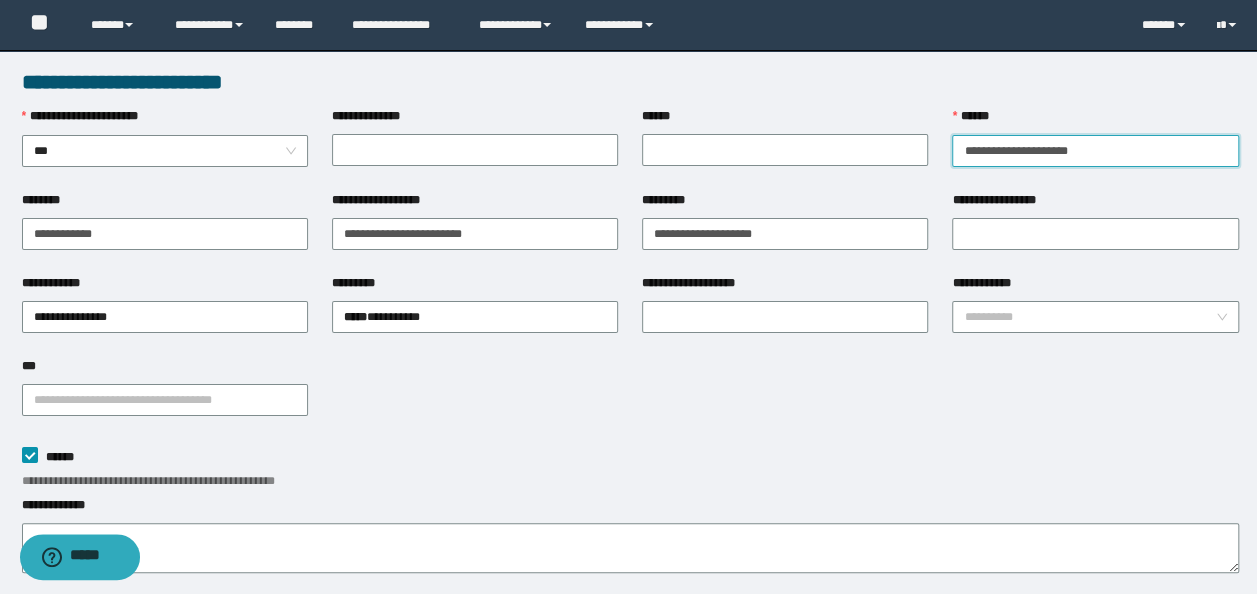drag, startPoint x: 1045, startPoint y: 148, endPoint x: 717, endPoint y: 132, distance: 328.39 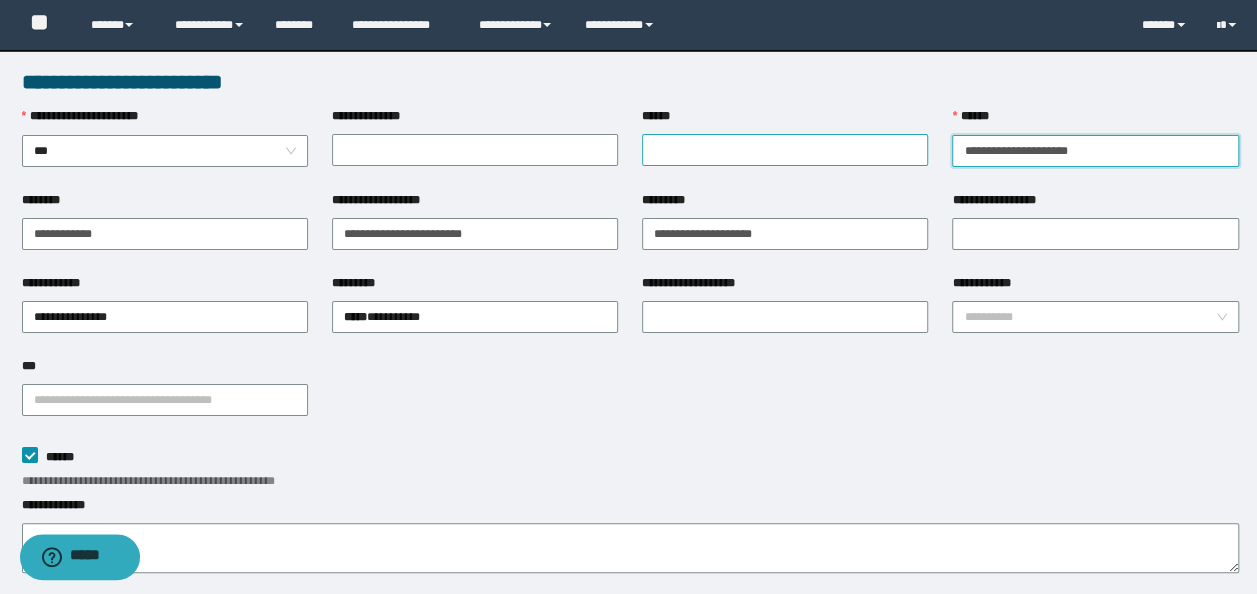 type on "**********" 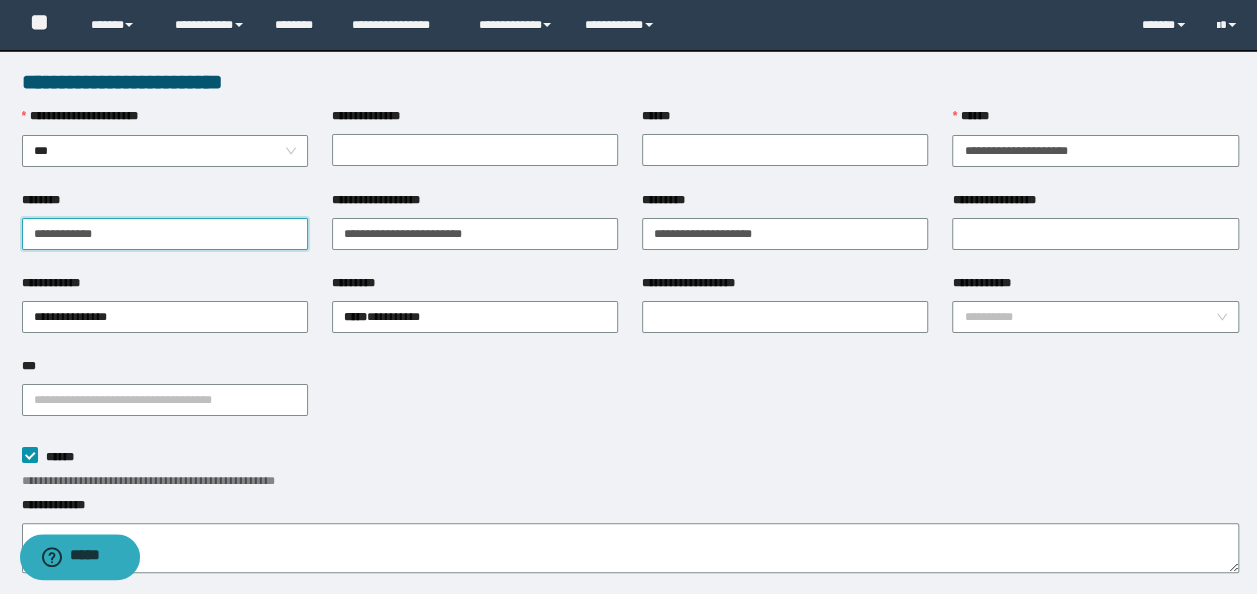 type on "**********" 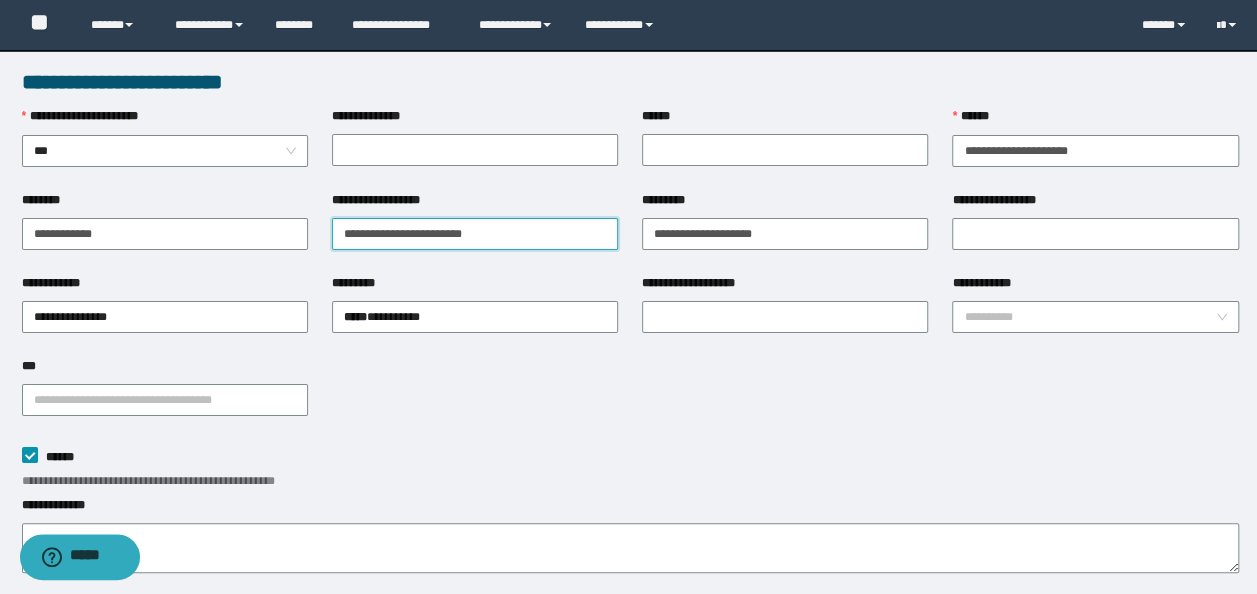 type on "**********" 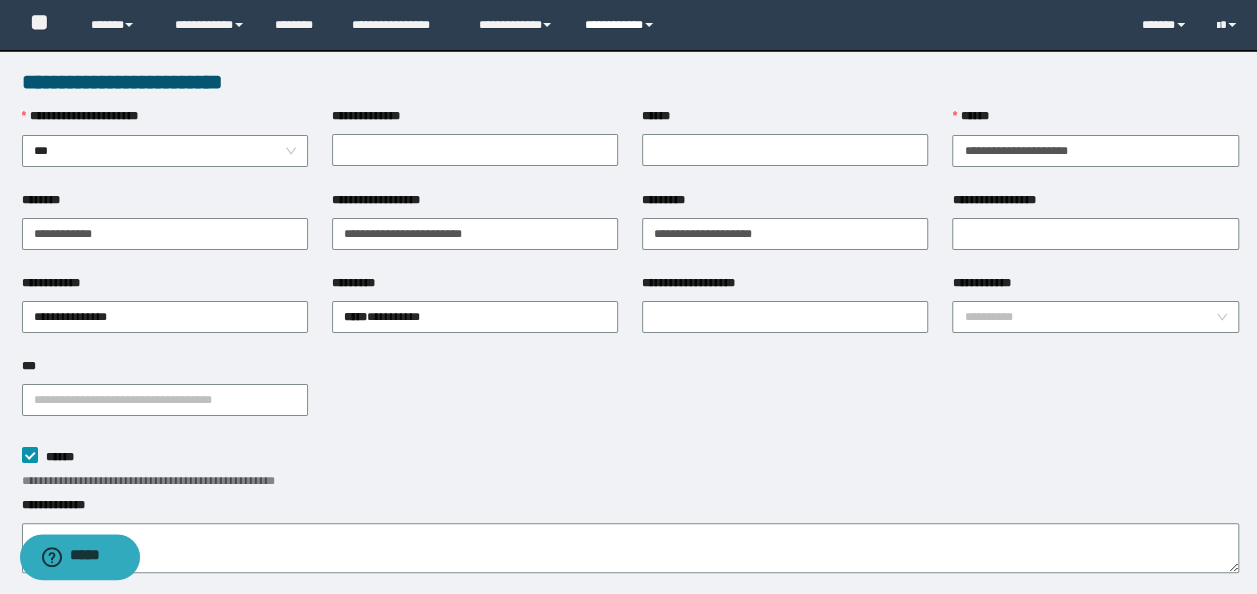 click on "**********" at bounding box center [622, 25] 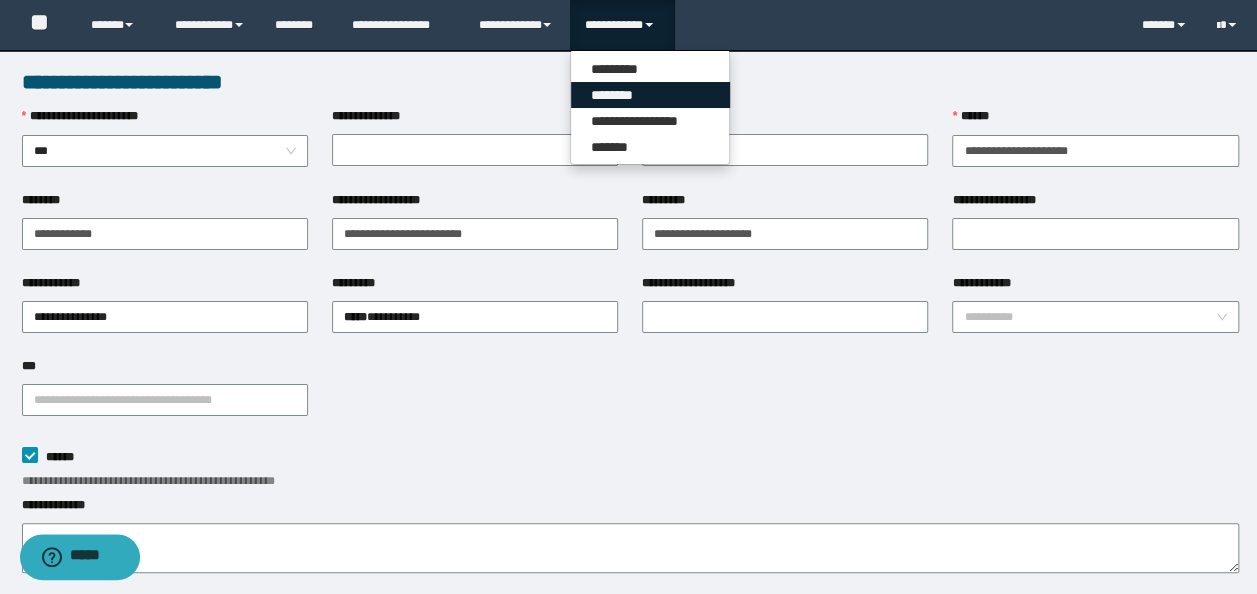 click on "********" at bounding box center [650, 95] 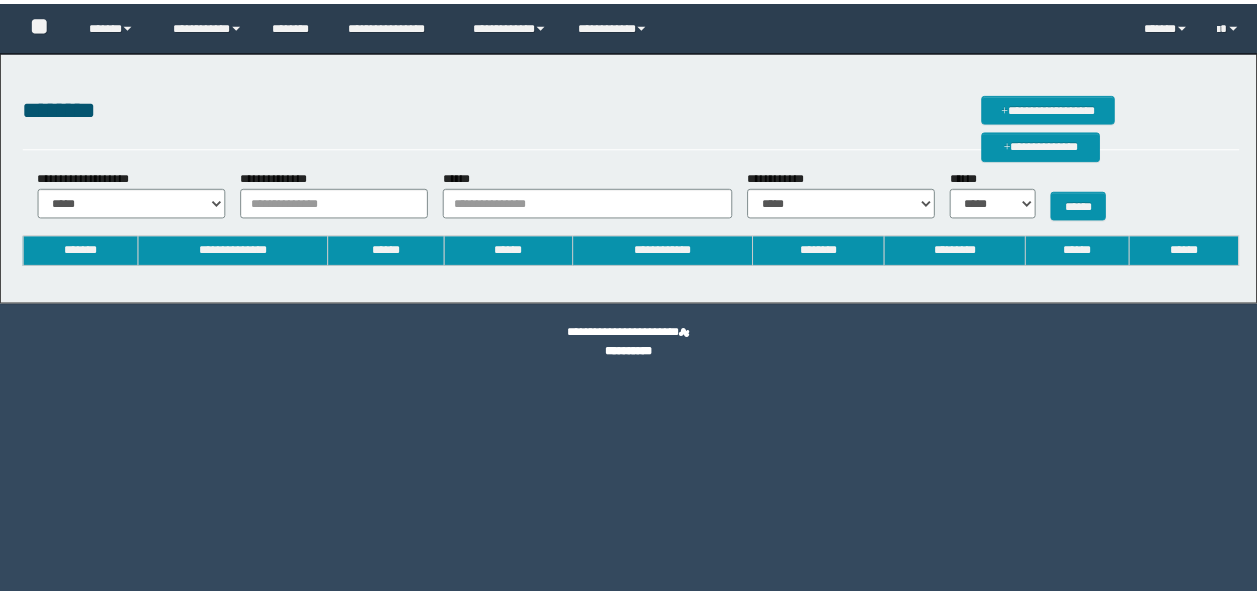 scroll, scrollTop: 0, scrollLeft: 0, axis: both 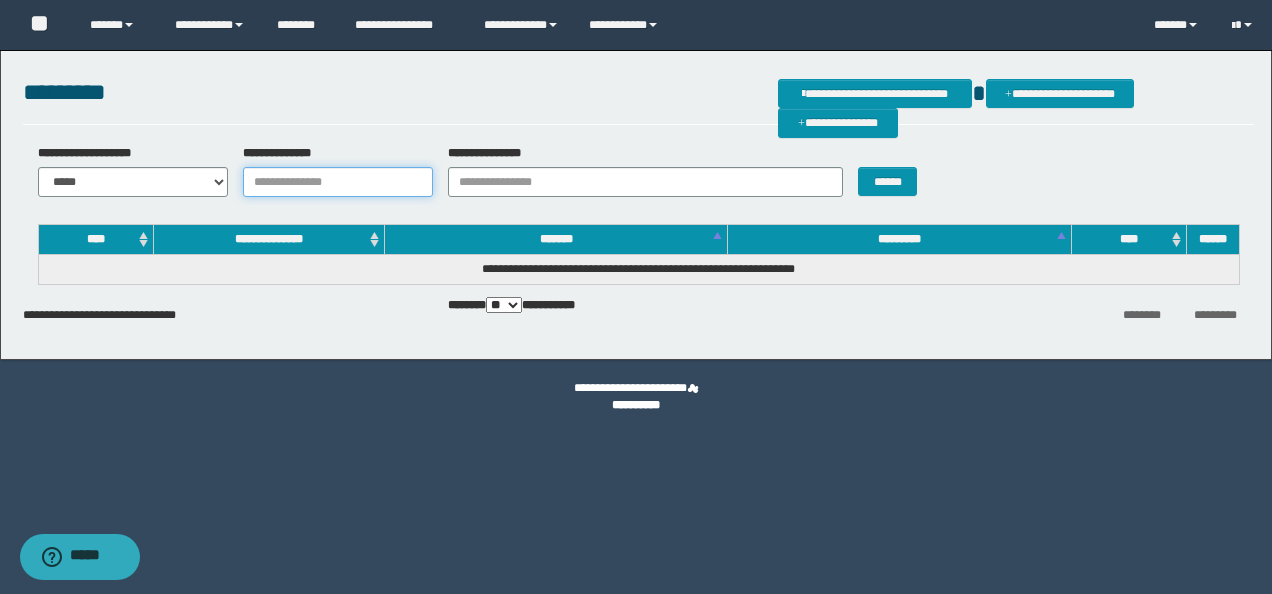 click on "**********" at bounding box center (338, 182) 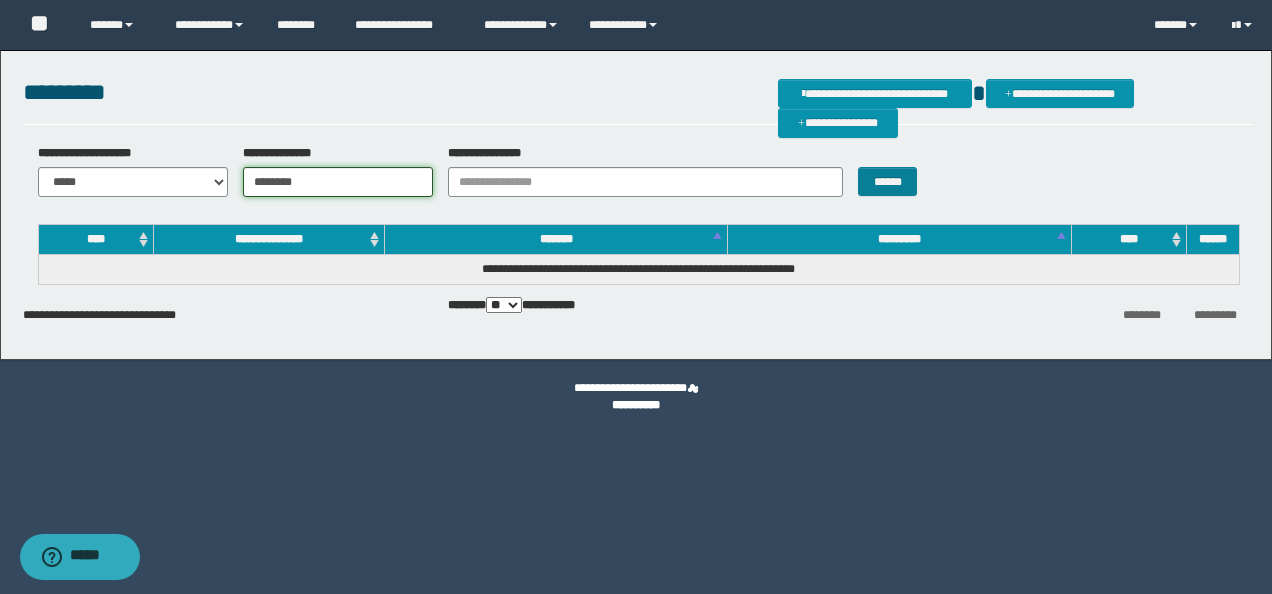 type on "********" 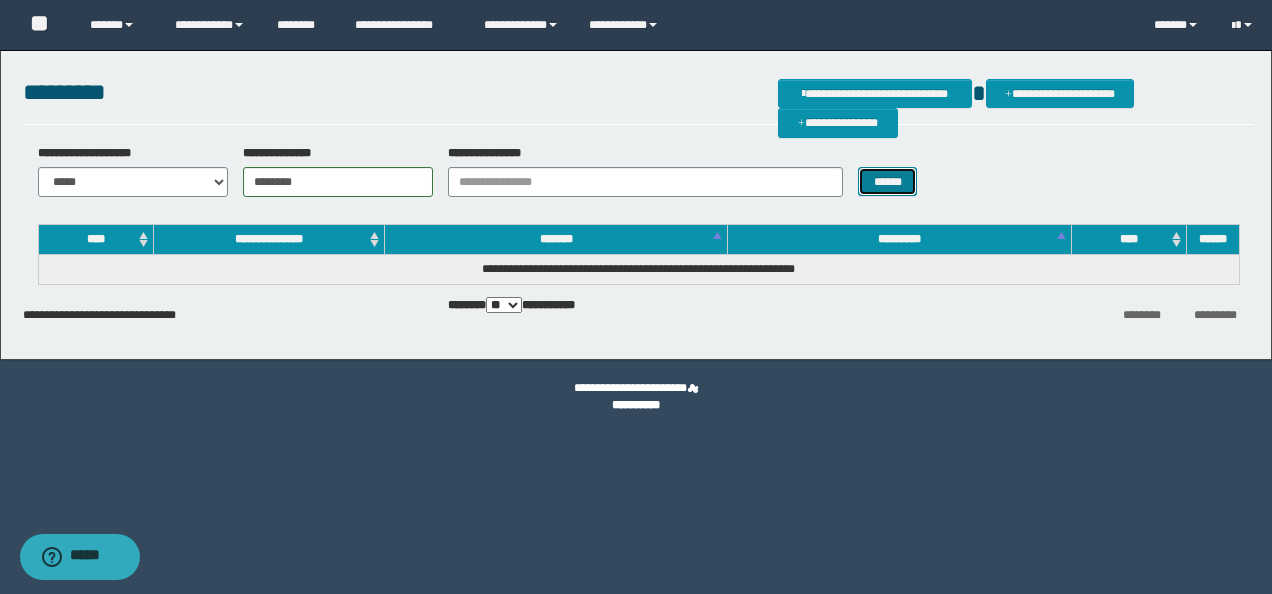 click on "******" at bounding box center [887, 181] 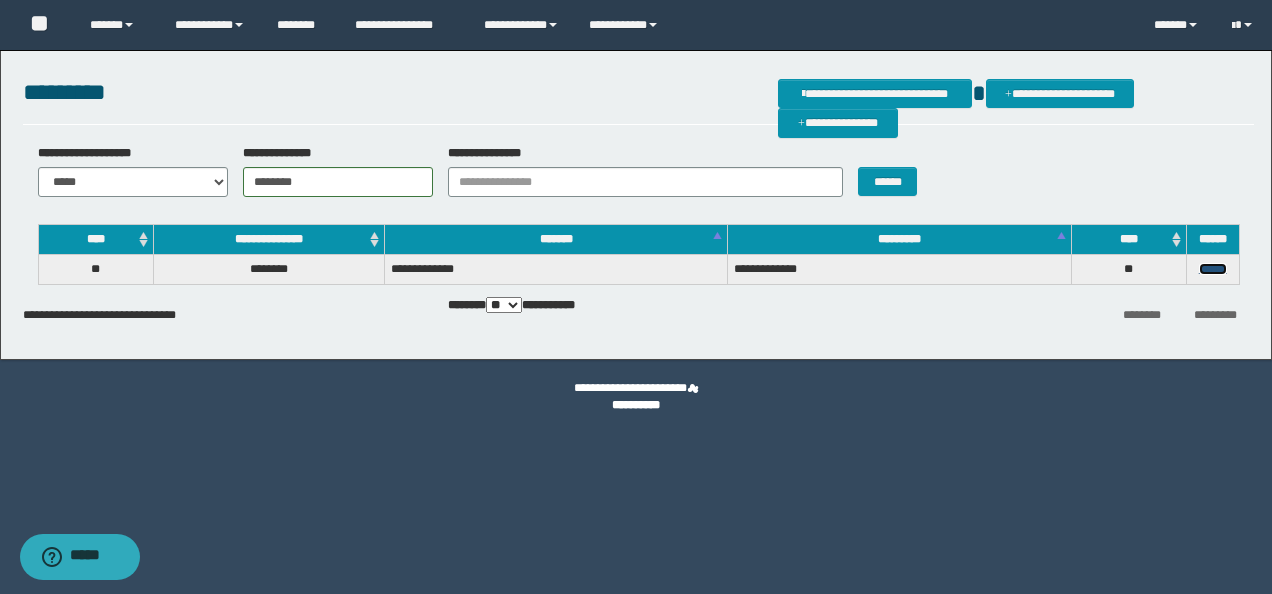 click on "******" at bounding box center (1213, 269) 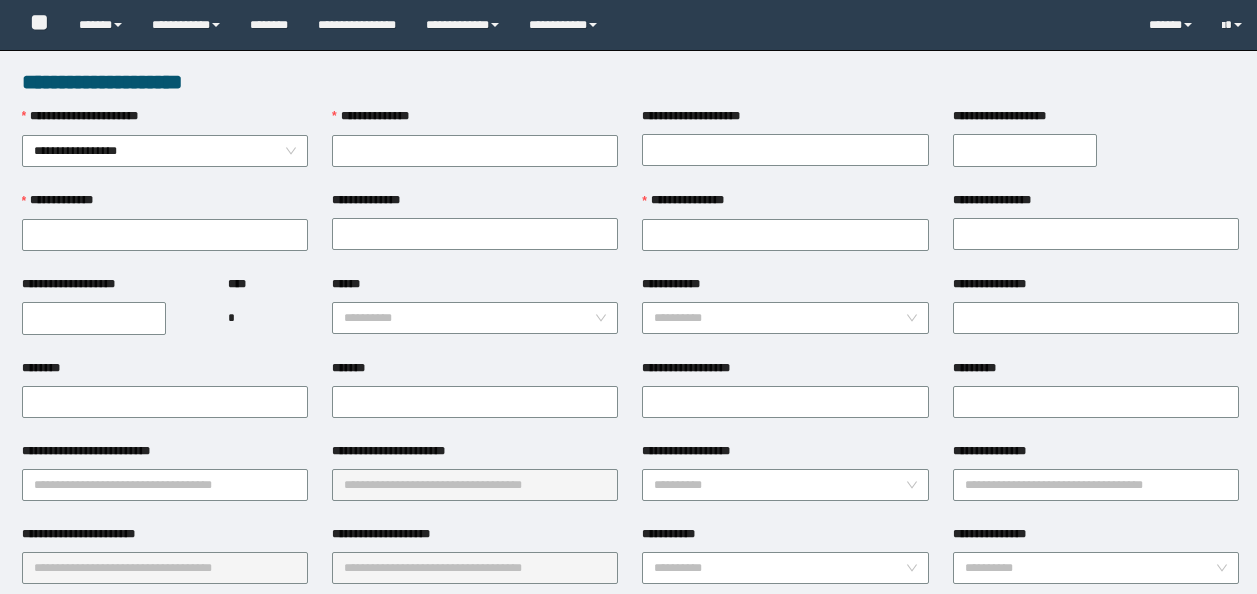 scroll, scrollTop: 0, scrollLeft: 0, axis: both 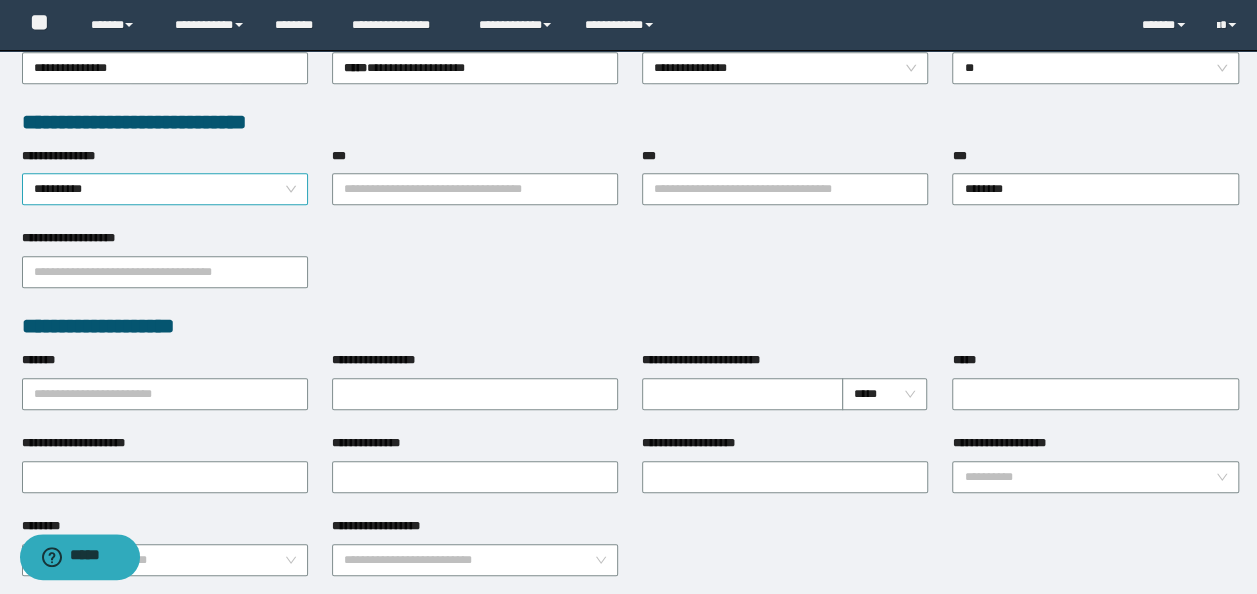 click on "**********" at bounding box center [165, 189] 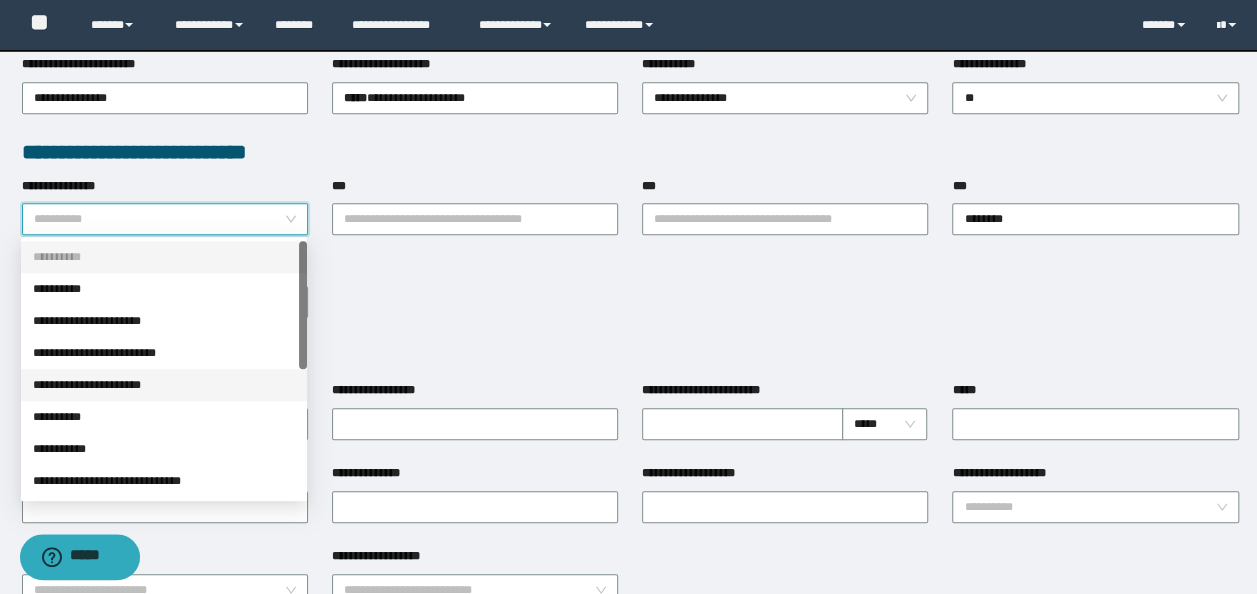 scroll, scrollTop: 600, scrollLeft: 0, axis: vertical 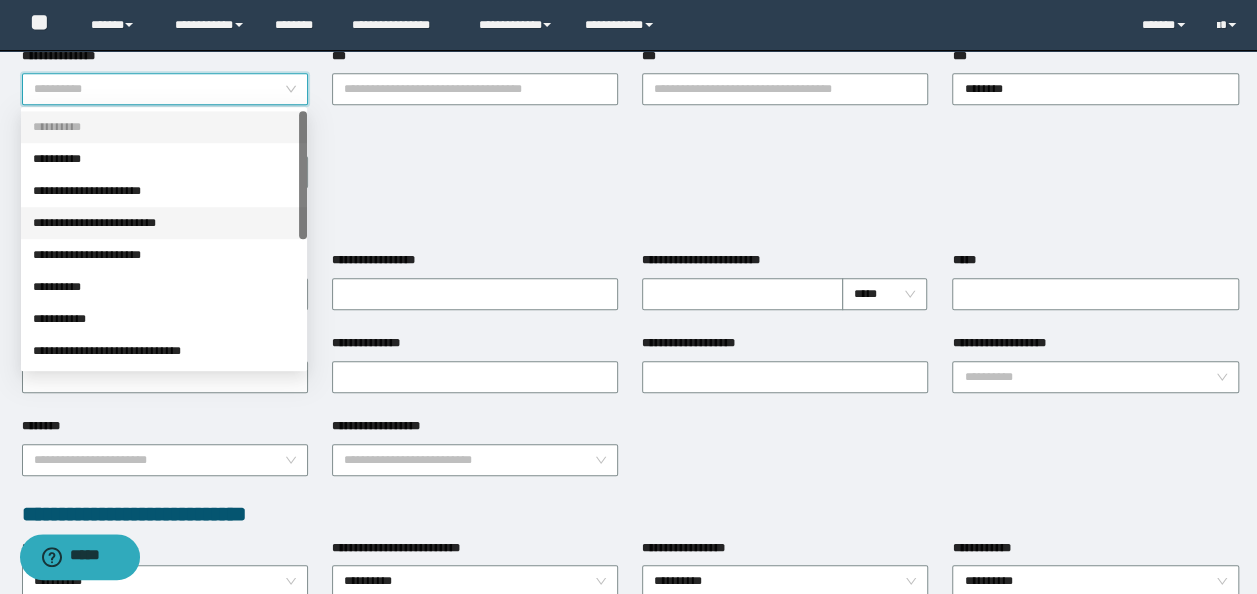 click on "**********" at bounding box center [164, 223] 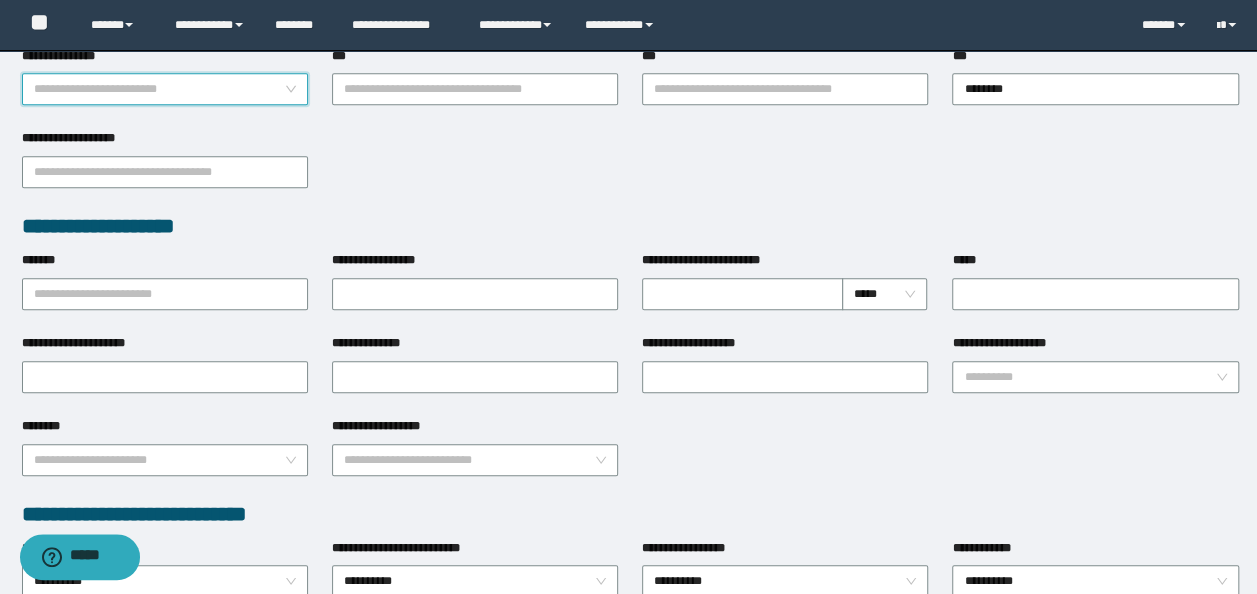 click on "**********" at bounding box center [165, 89] 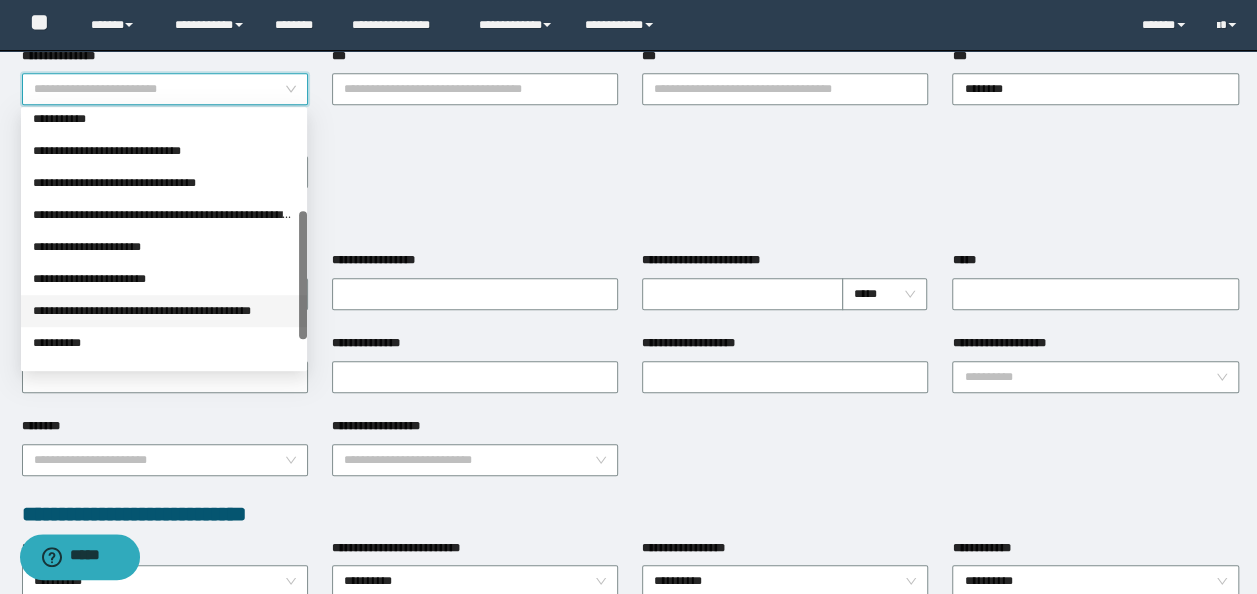 scroll, scrollTop: 256, scrollLeft: 0, axis: vertical 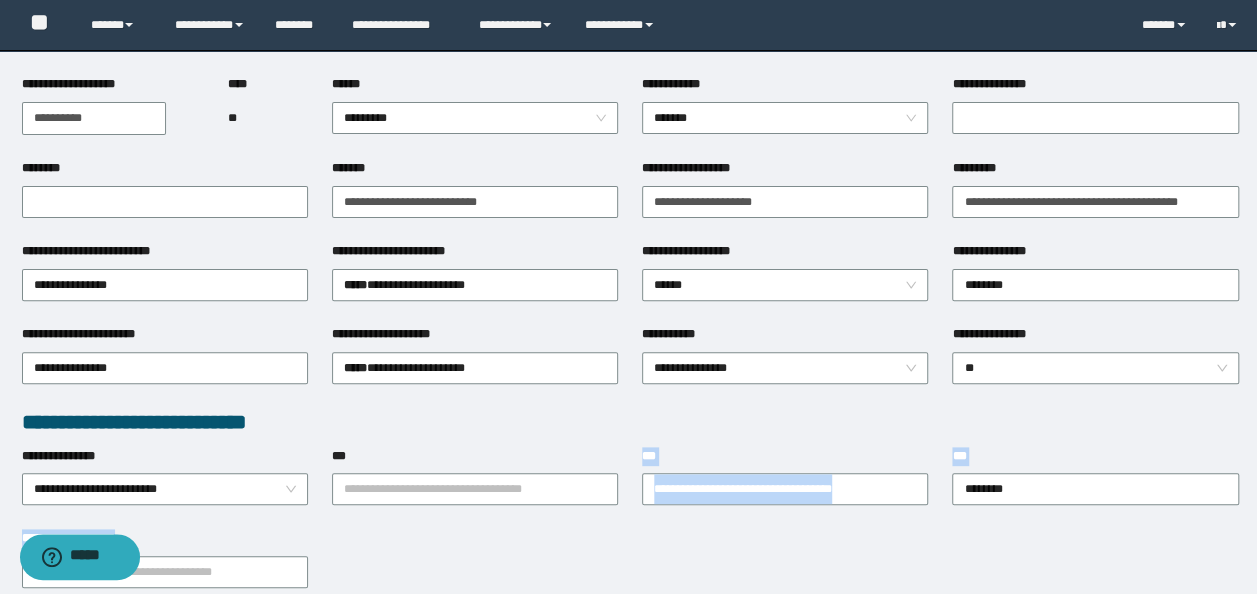 drag, startPoint x: 523, startPoint y: 532, endPoint x: 509, endPoint y: 504, distance: 31.304953 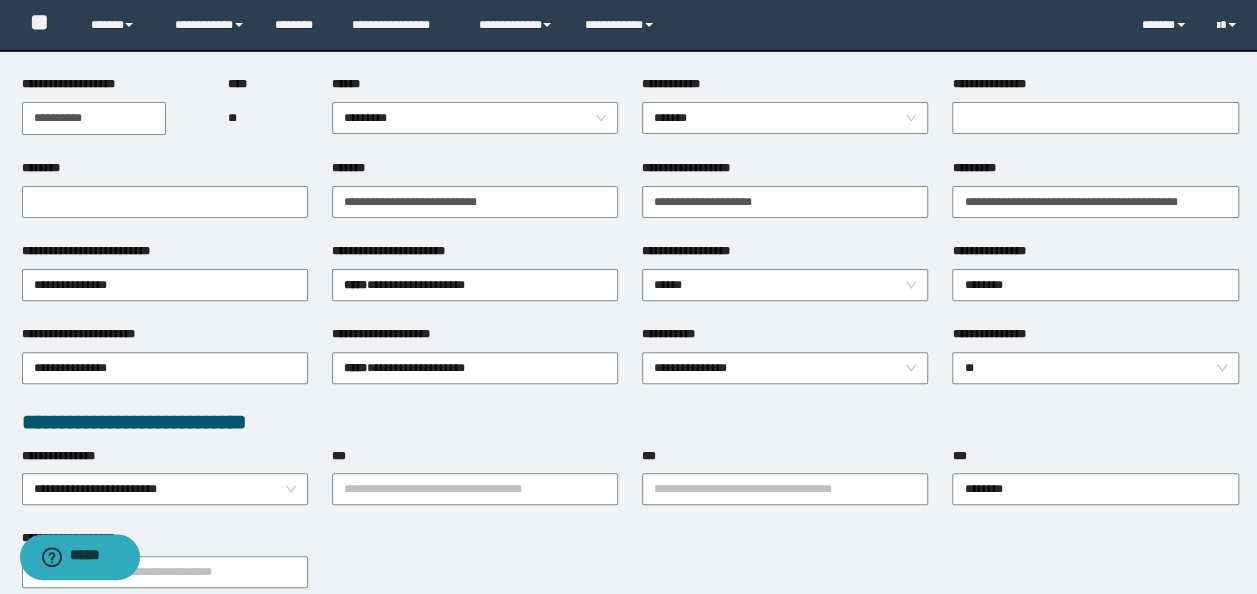 drag, startPoint x: 509, startPoint y: 504, endPoint x: 520, endPoint y: 533, distance: 31.016125 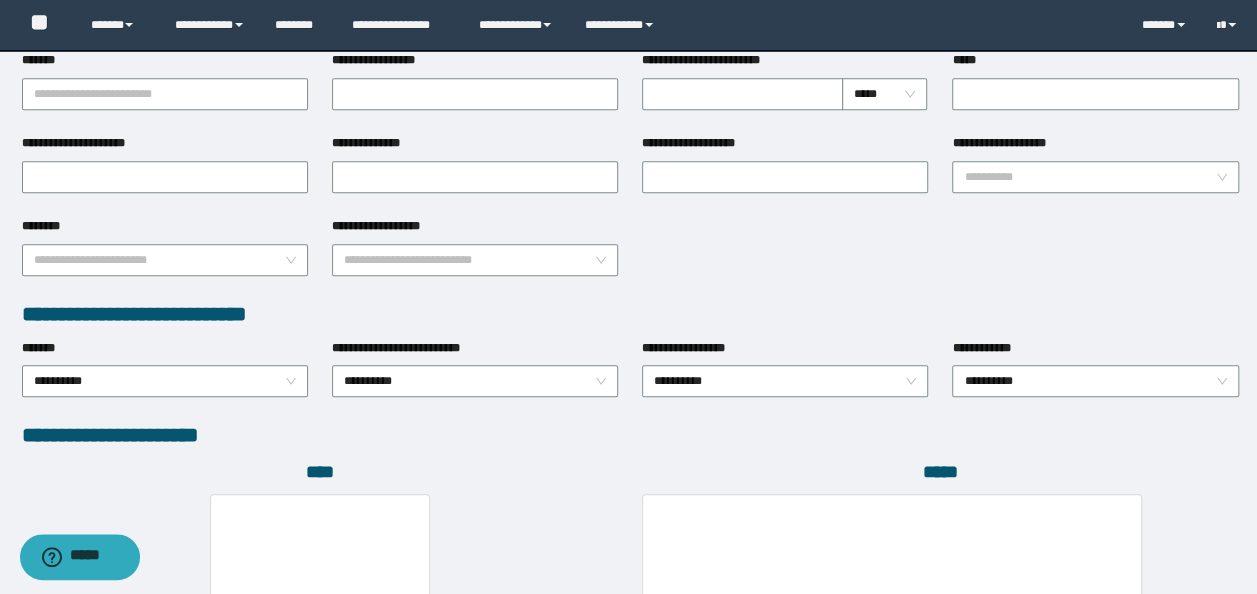 scroll, scrollTop: 1108, scrollLeft: 0, axis: vertical 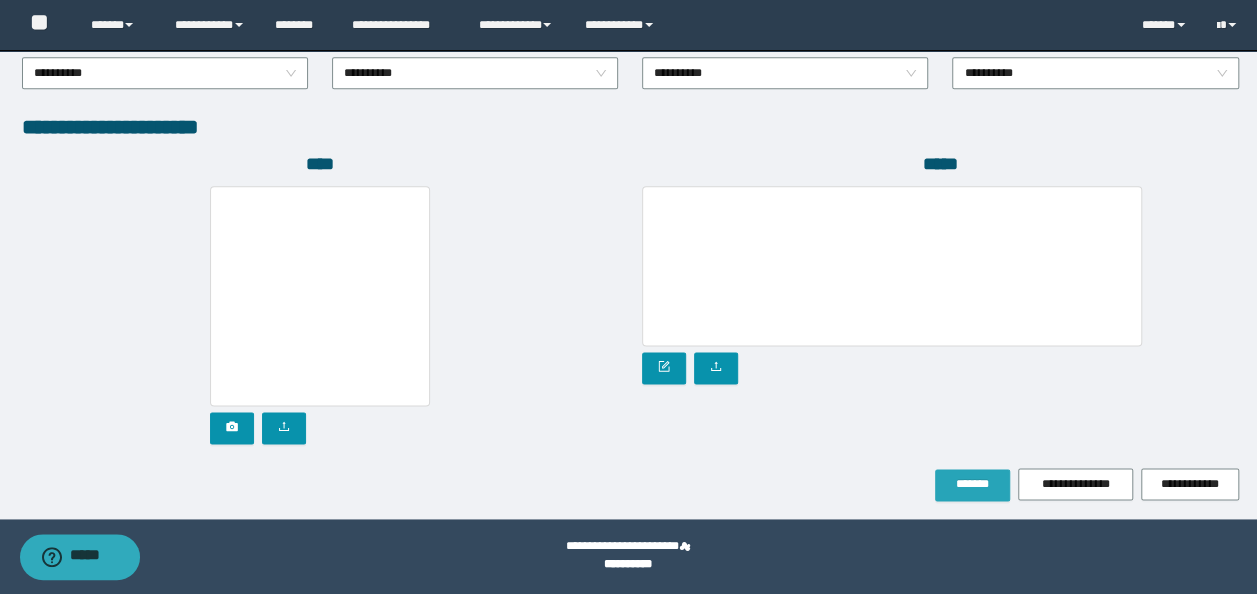 click on "*******" at bounding box center (972, 484) 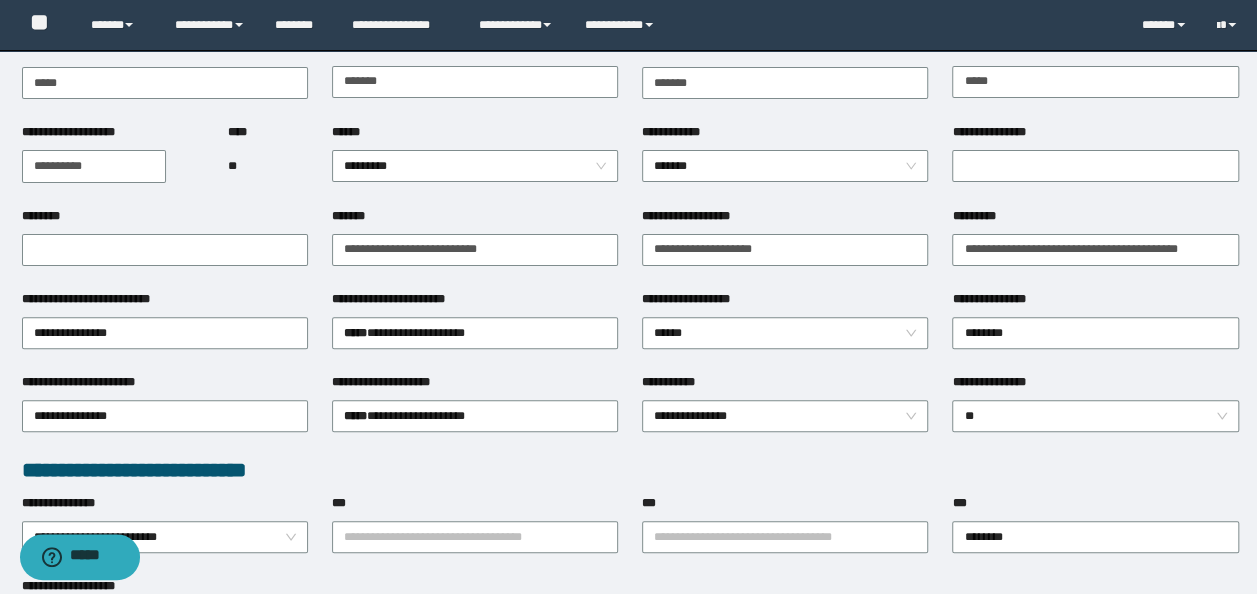 scroll, scrollTop: 160, scrollLeft: 0, axis: vertical 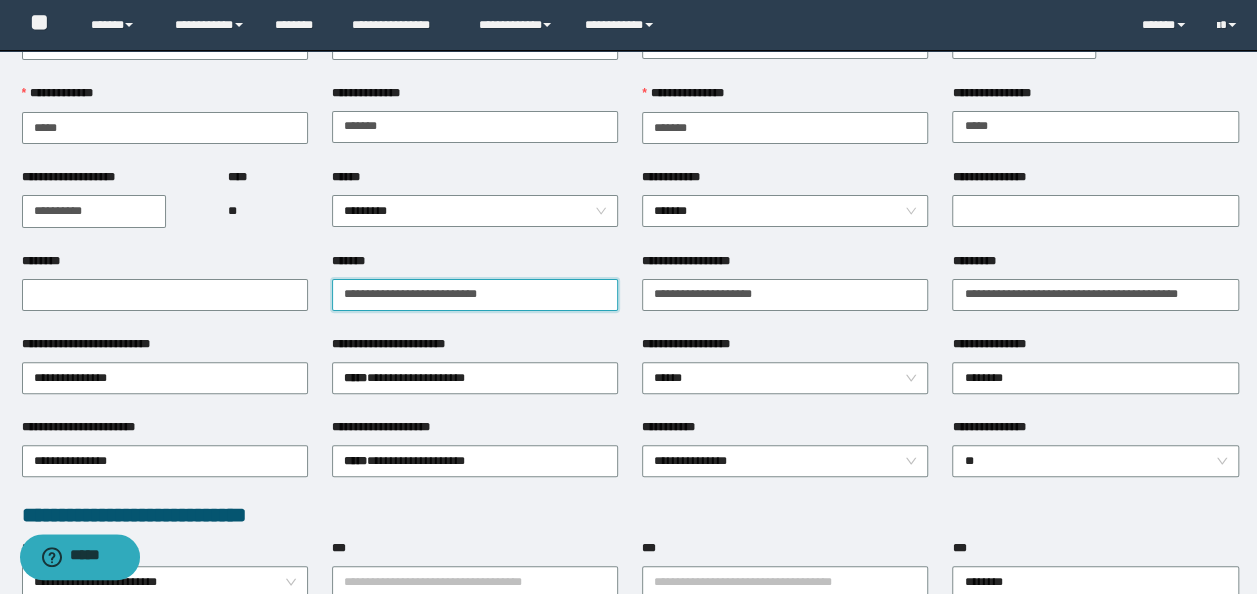 drag, startPoint x: 524, startPoint y: 297, endPoint x: 12, endPoint y: 124, distance: 540.4378 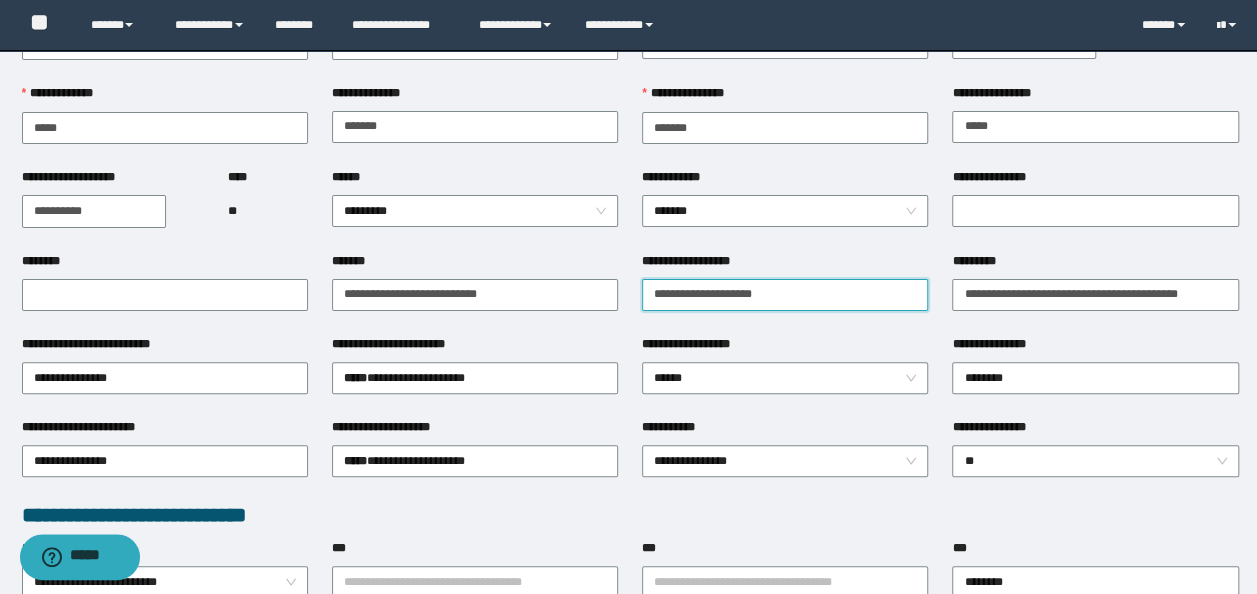 type on "**********" 